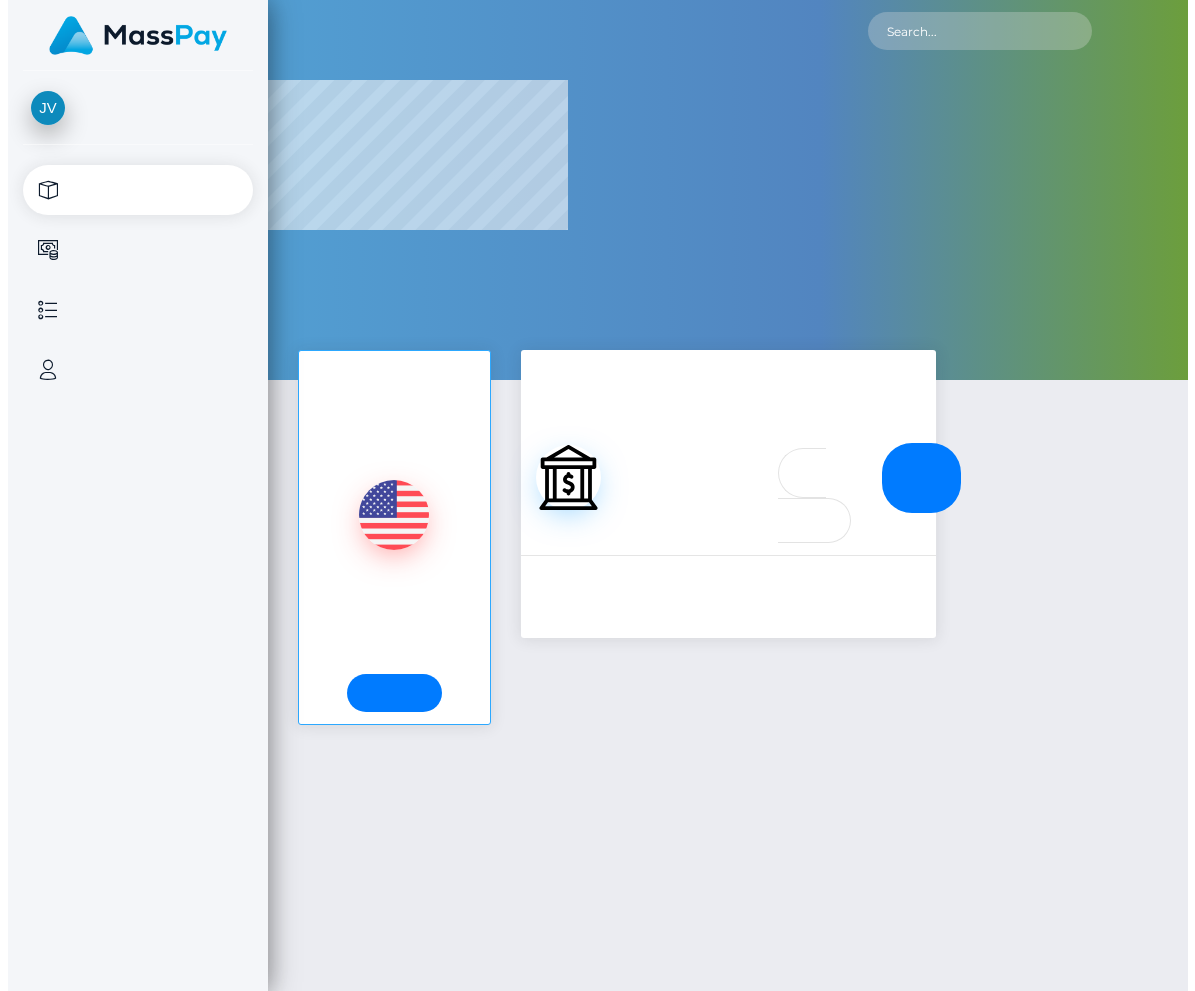 scroll, scrollTop: 0, scrollLeft: 0, axis: both 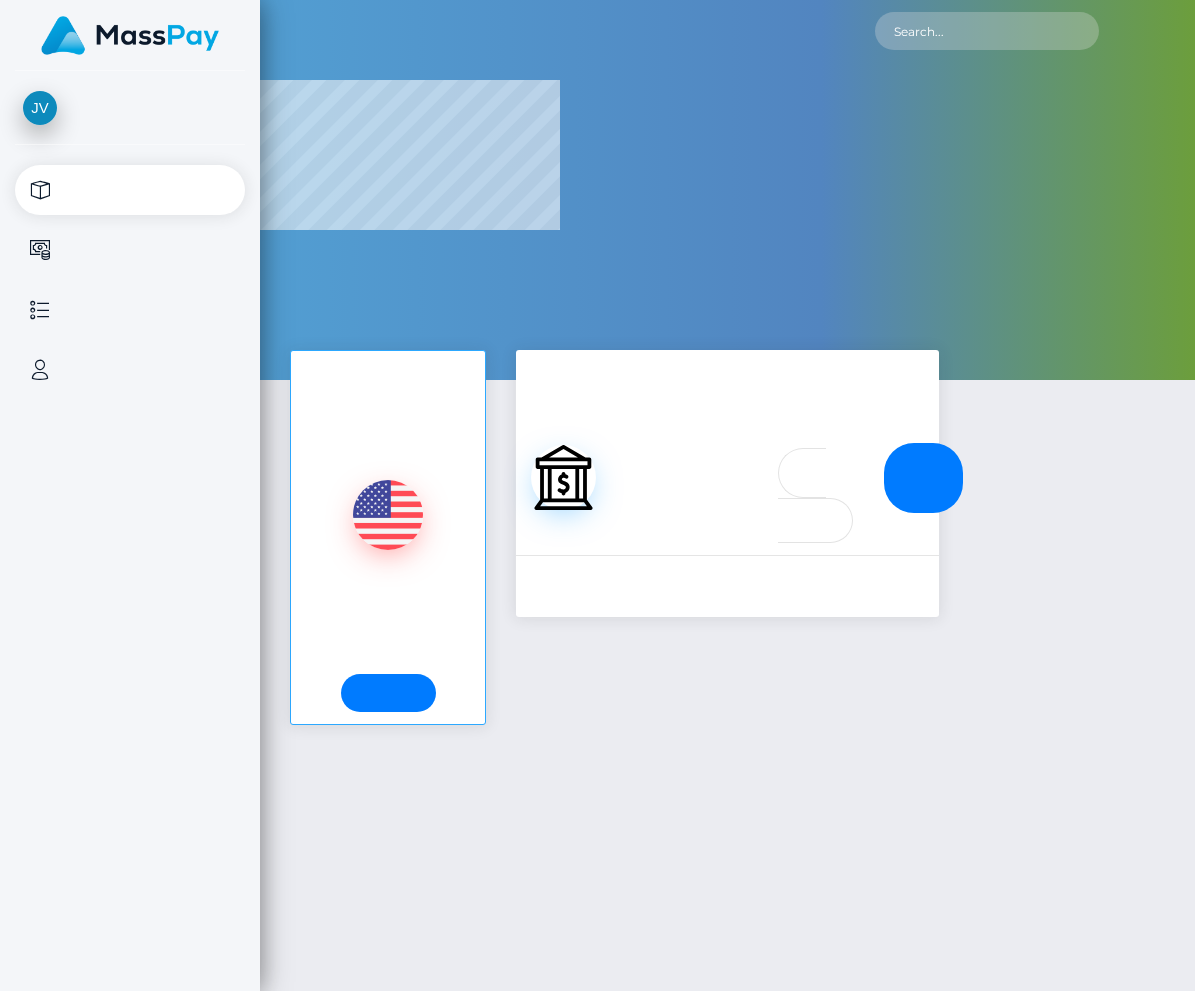 select 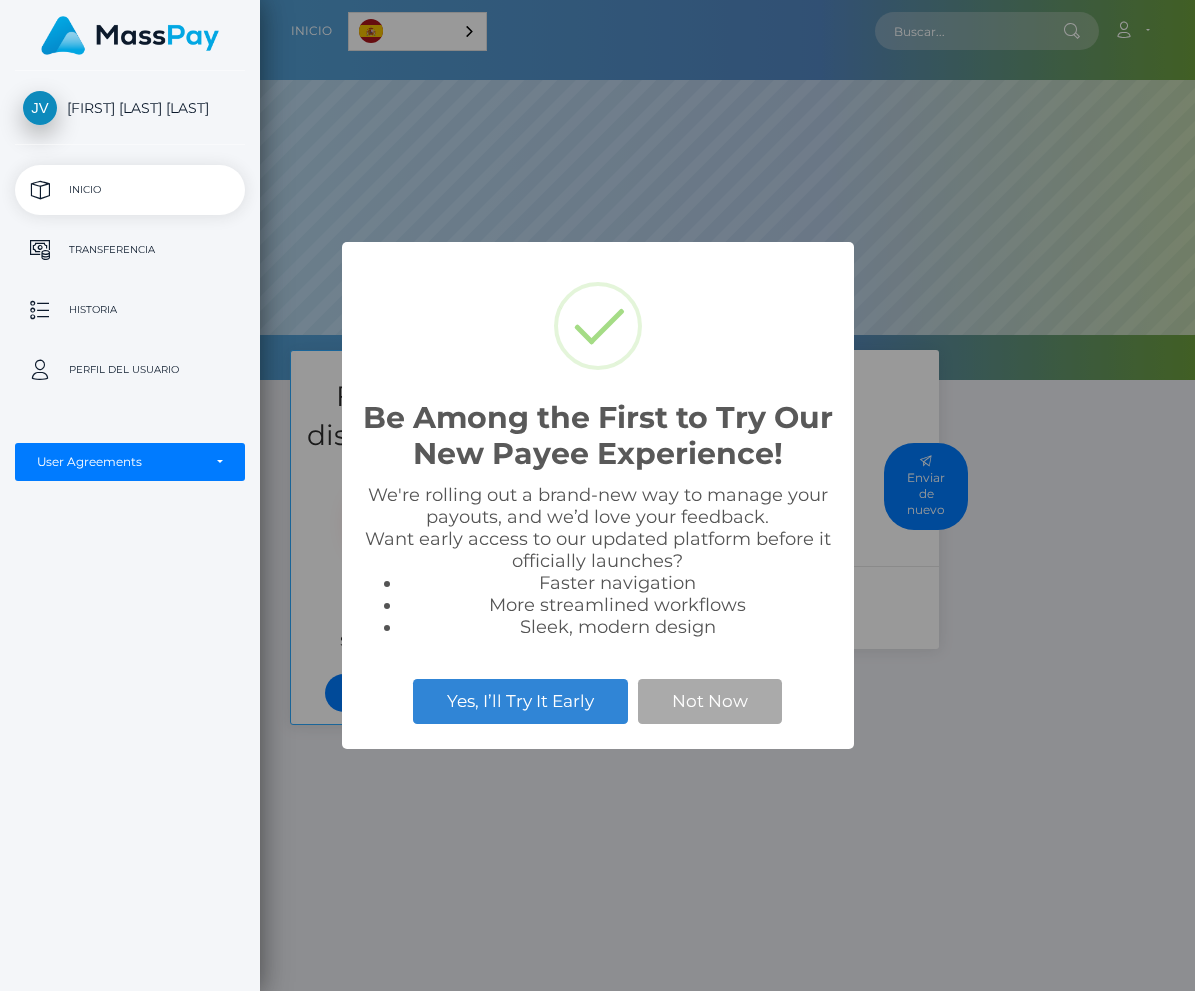 scroll, scrollTop: 999620, scrollLeft: 999065, axis: both 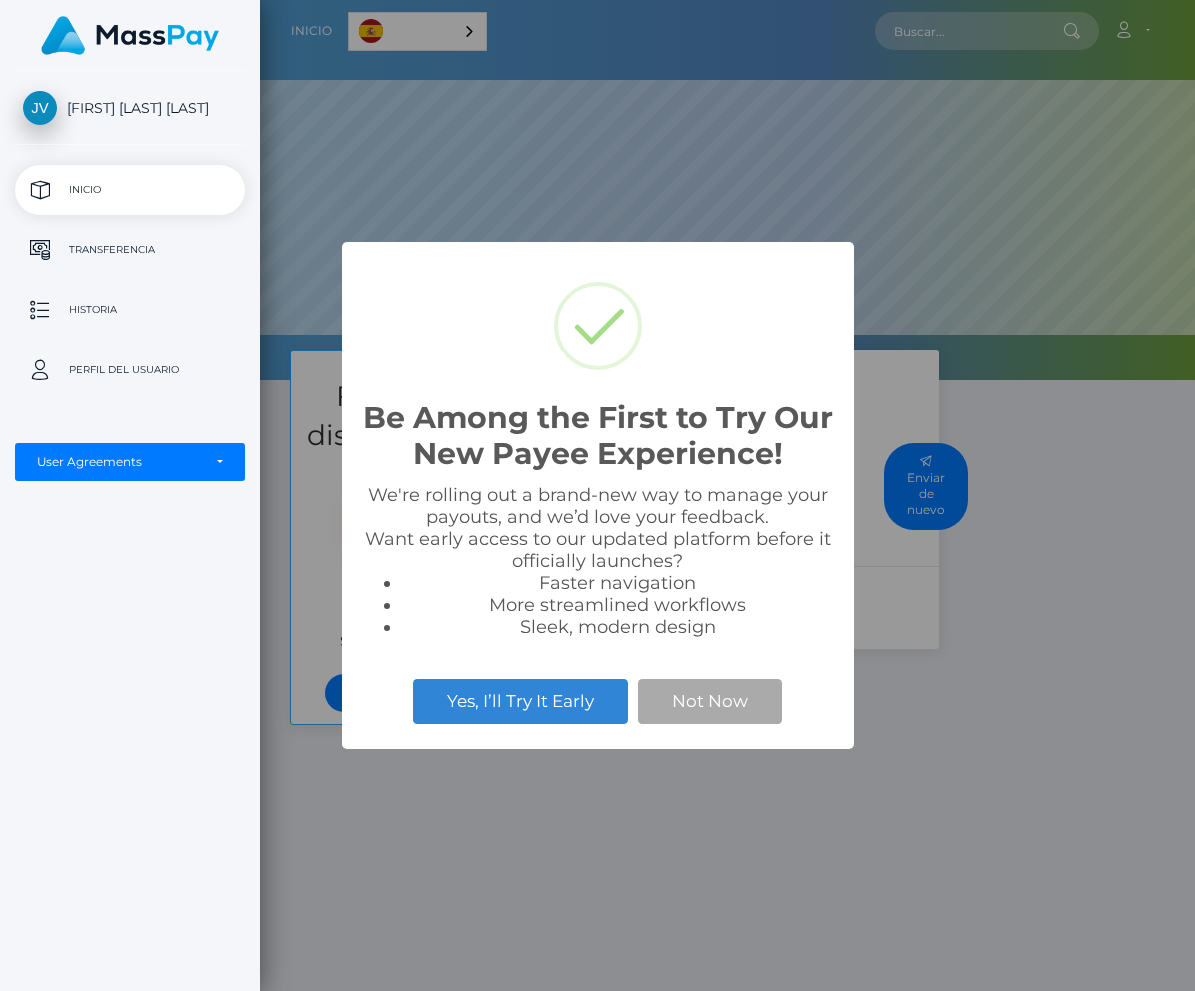 click on "Be Among the First to Try Our New Payee Experience! × We're rolling out a brand-new way to manage your payouts, and we’d love your feedback. Want early access to our updated platform before it officially launches? Faster navigation More streamlined workflows Sleek, modern design Yes, I’ll Try It Early Not Now" at bounding box center [597, 495] 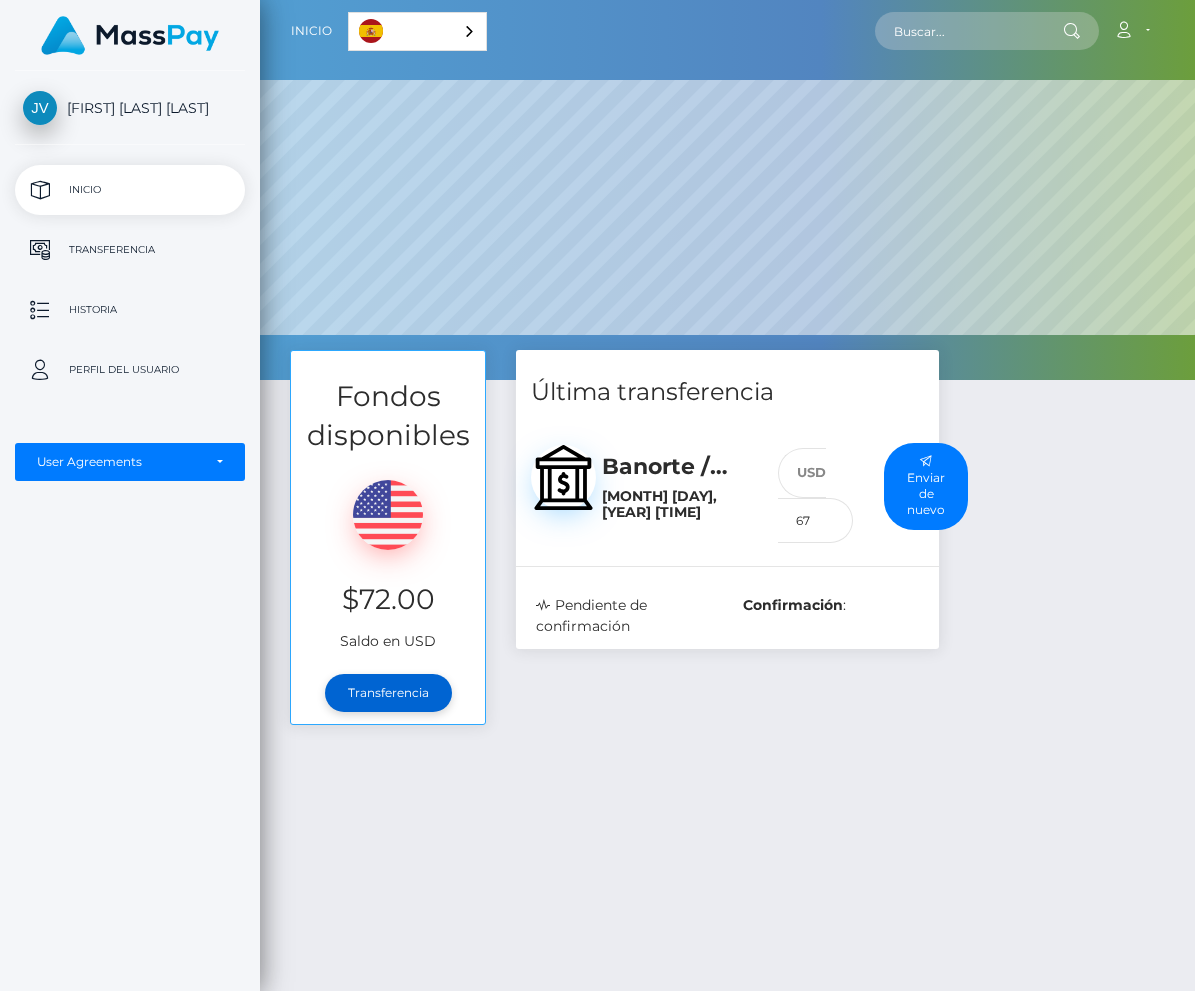 click on "Transferencia" at bounding box center (388, 693) 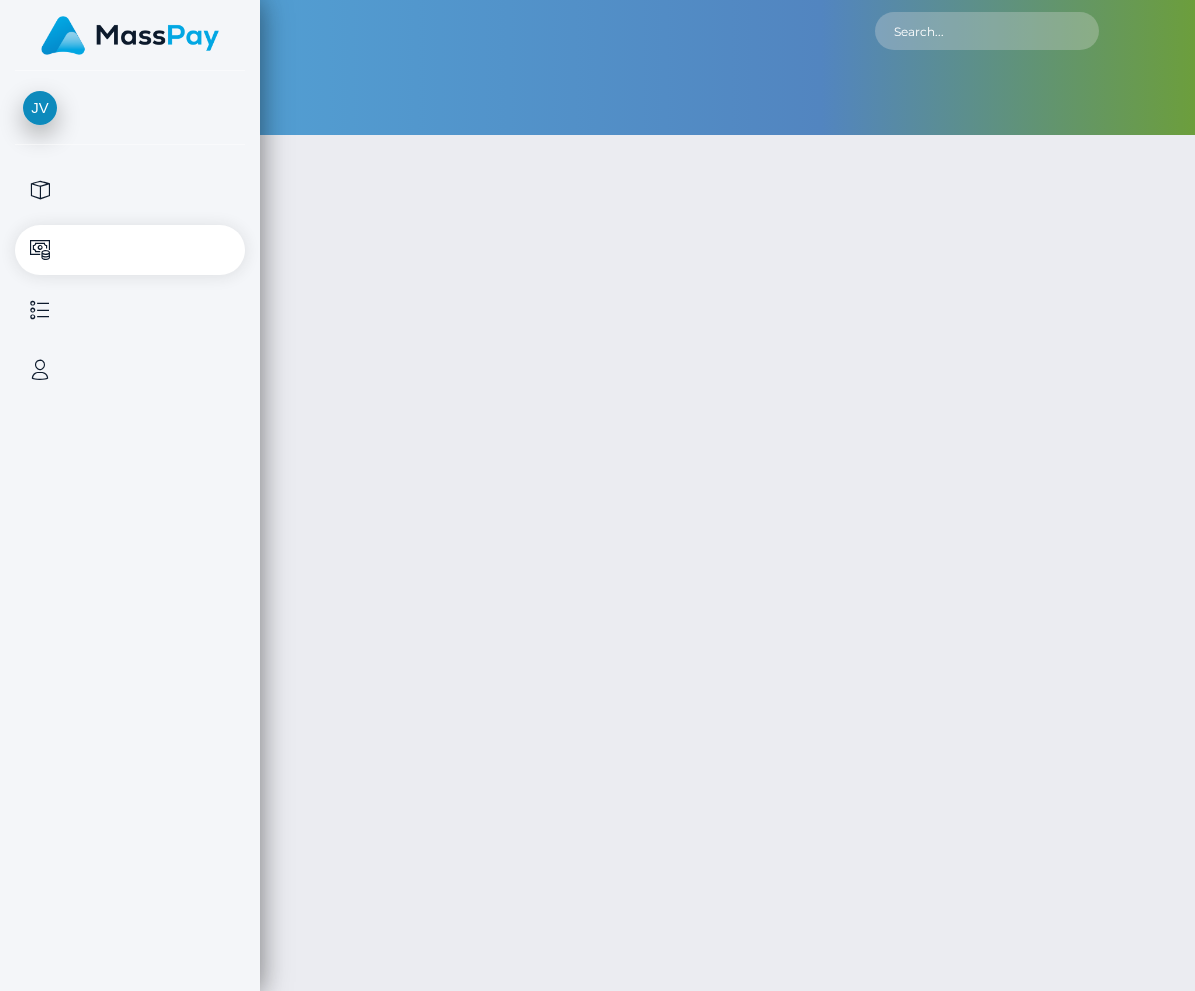 scroll, scrollTop: 0, scrollLeft: 0, axis: both 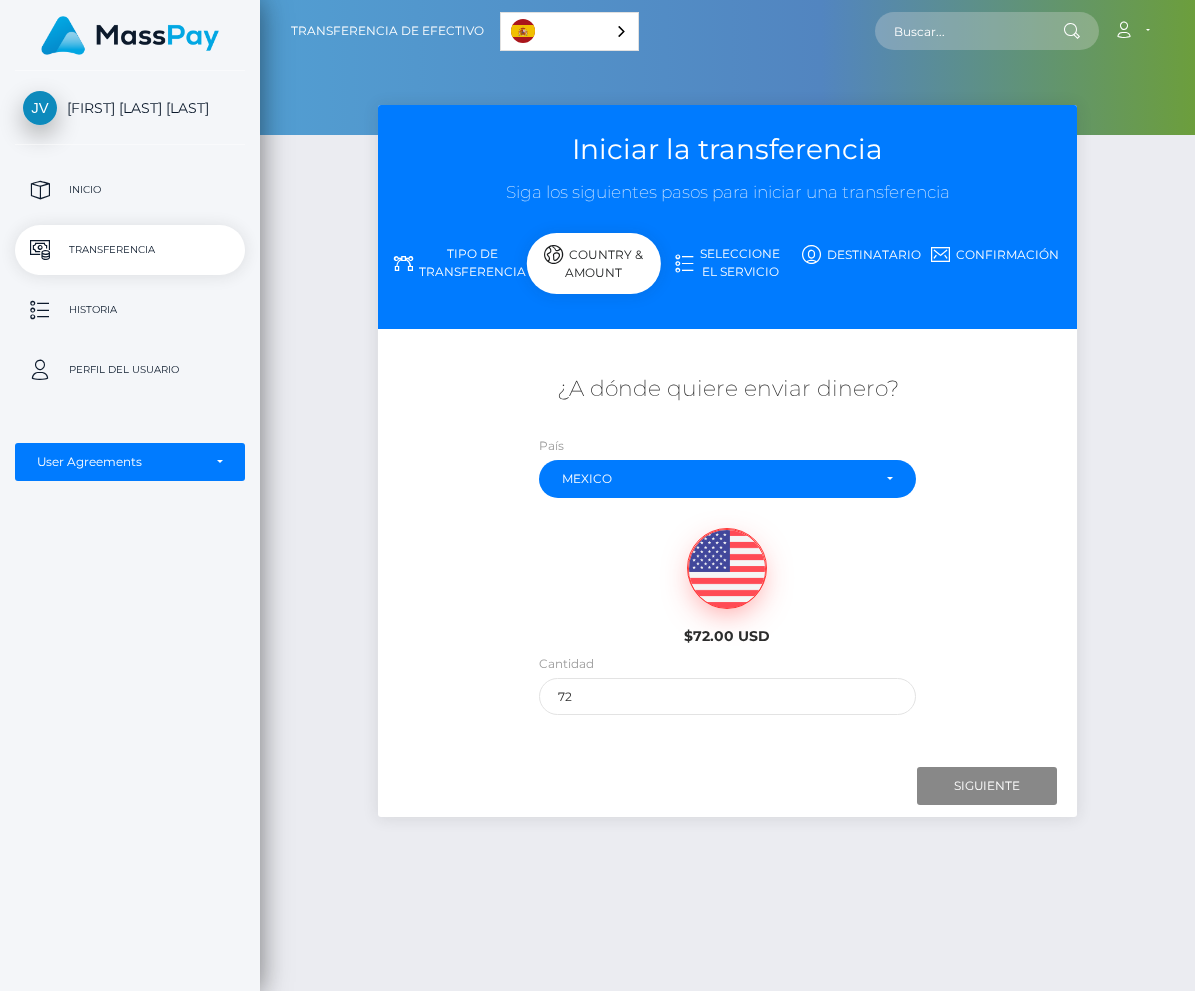 click on "$72.00 USD" at bounding box center (727, 580) 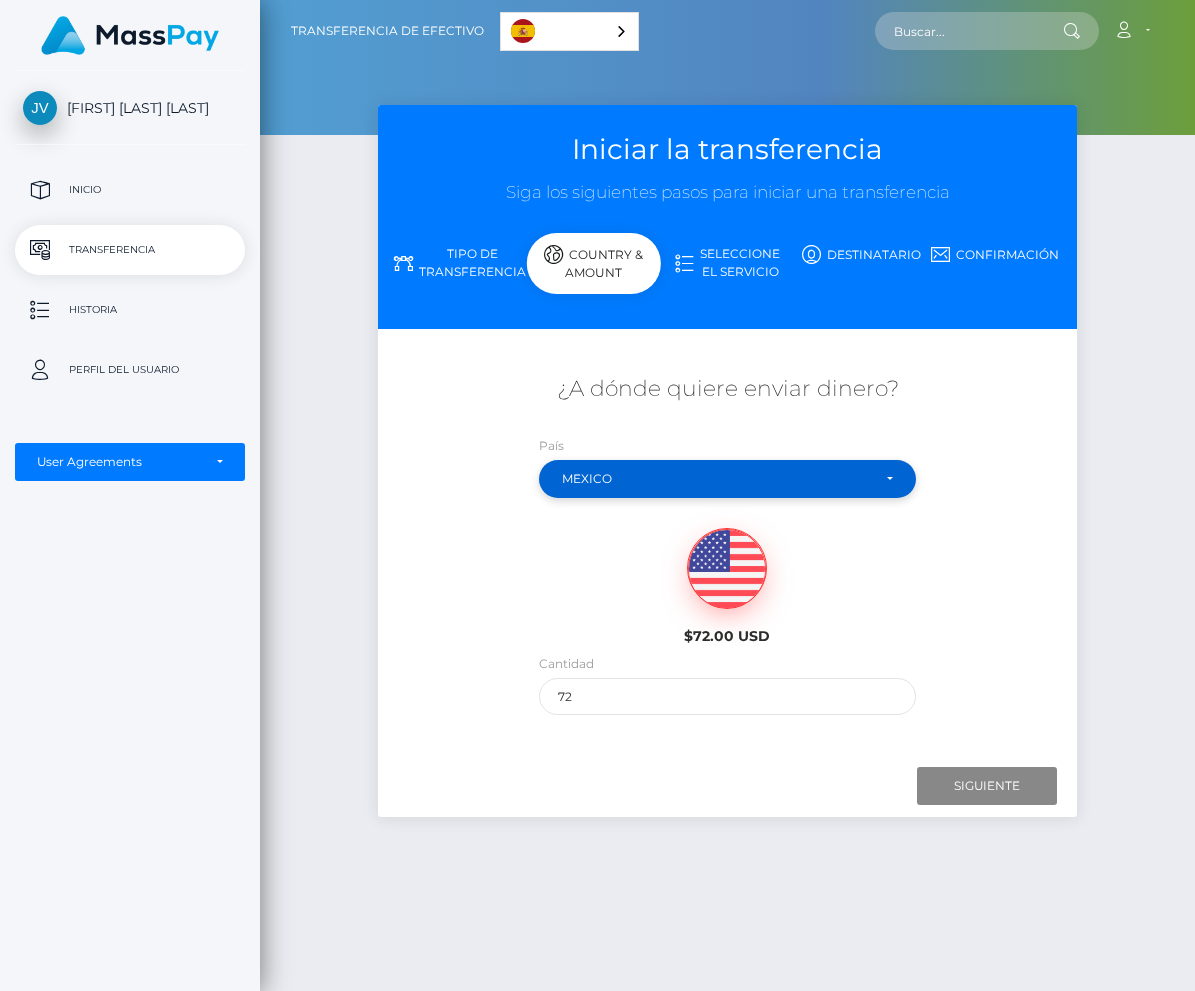 click on "Mexico" at bounding box center [728, 479] 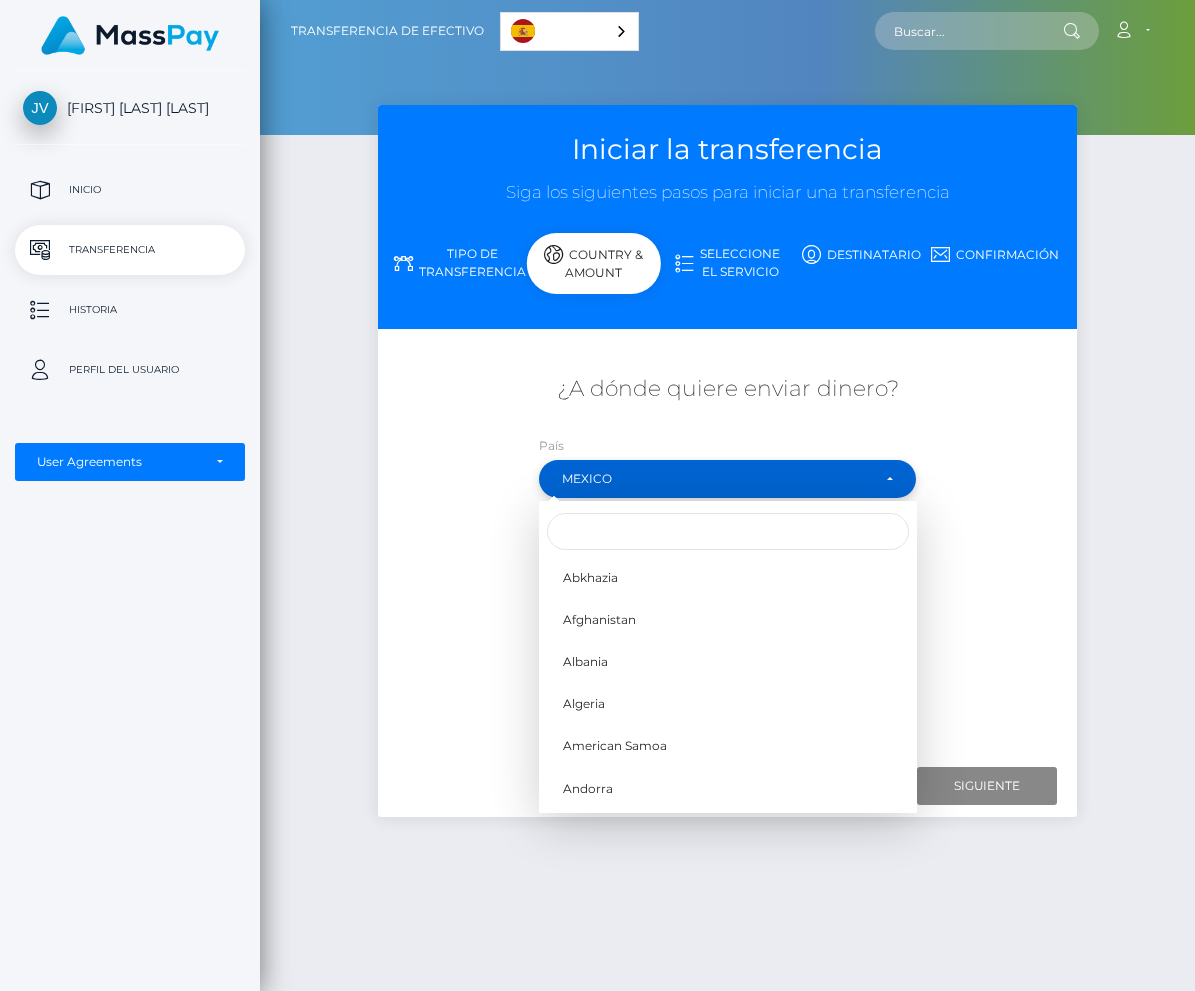 scroll, scrollTop: 4958, scrollLeft: 0, axis: vertical 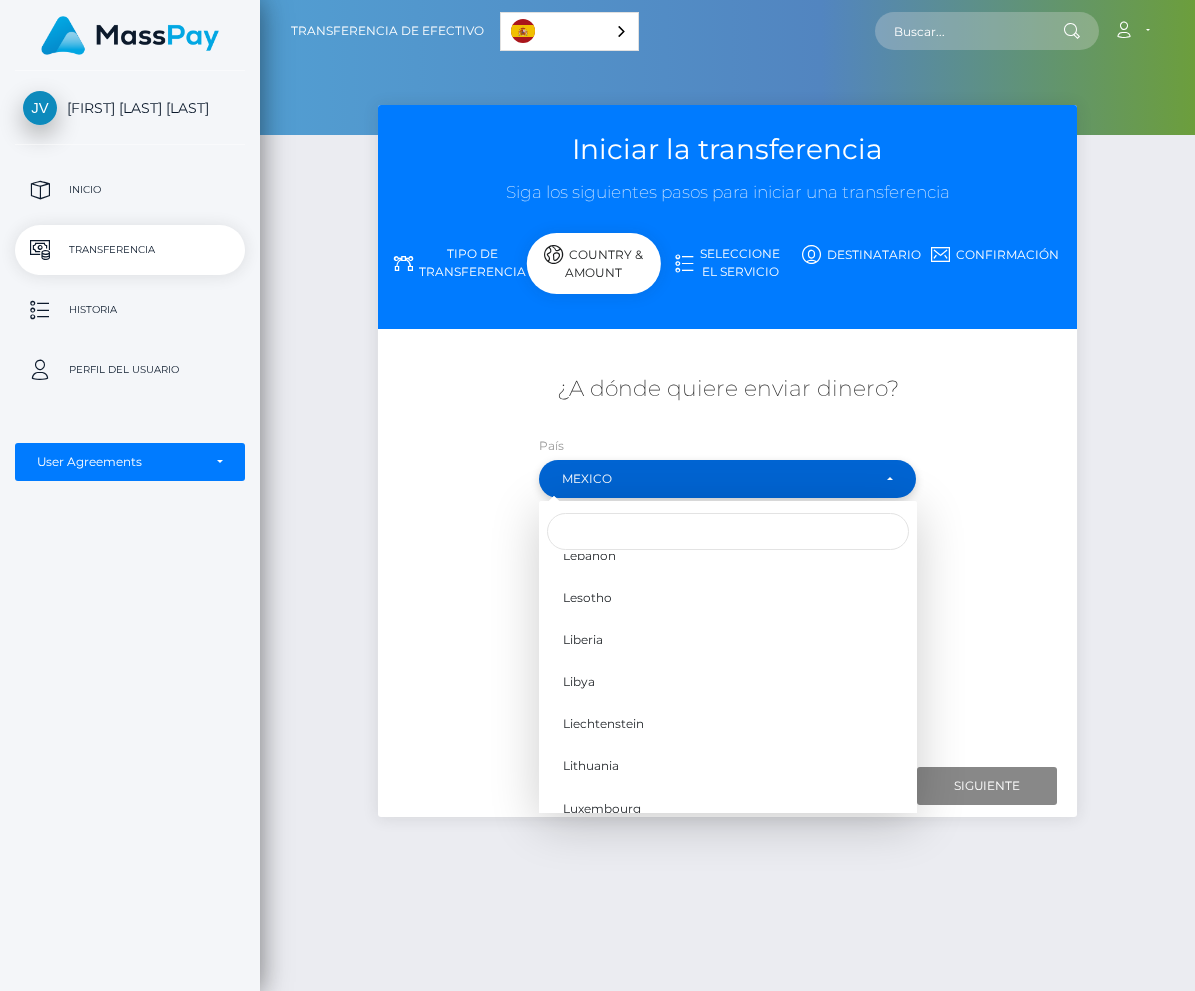 click on "Mexico" at bounding box center (728, 479) 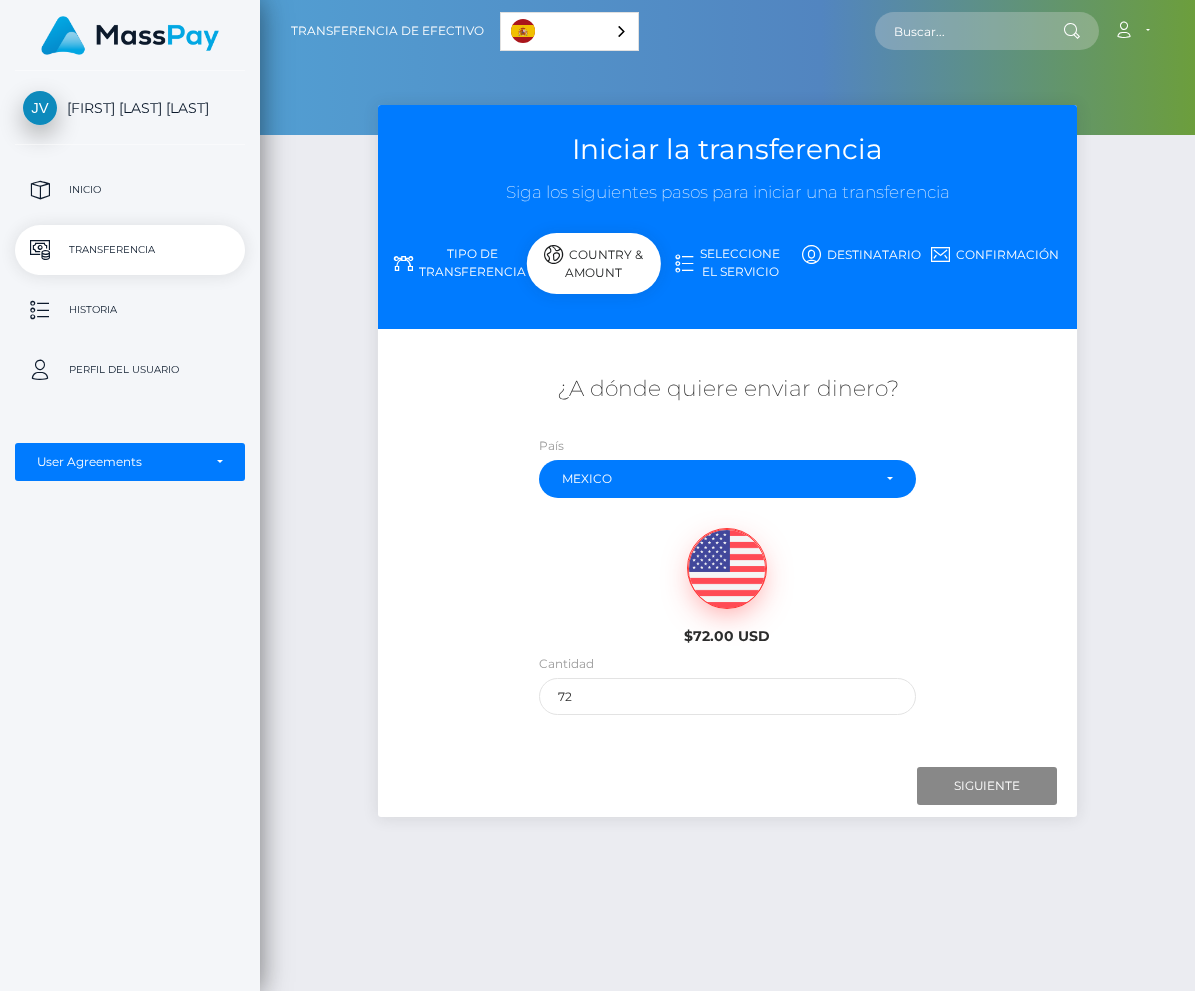 click on "¿A dónde quiere enviar dinero?
País
Abjasia
Afganistán
Albania
Argelia
Samoa Americana
Andorra   Angola" at bounding box center [727, 544] 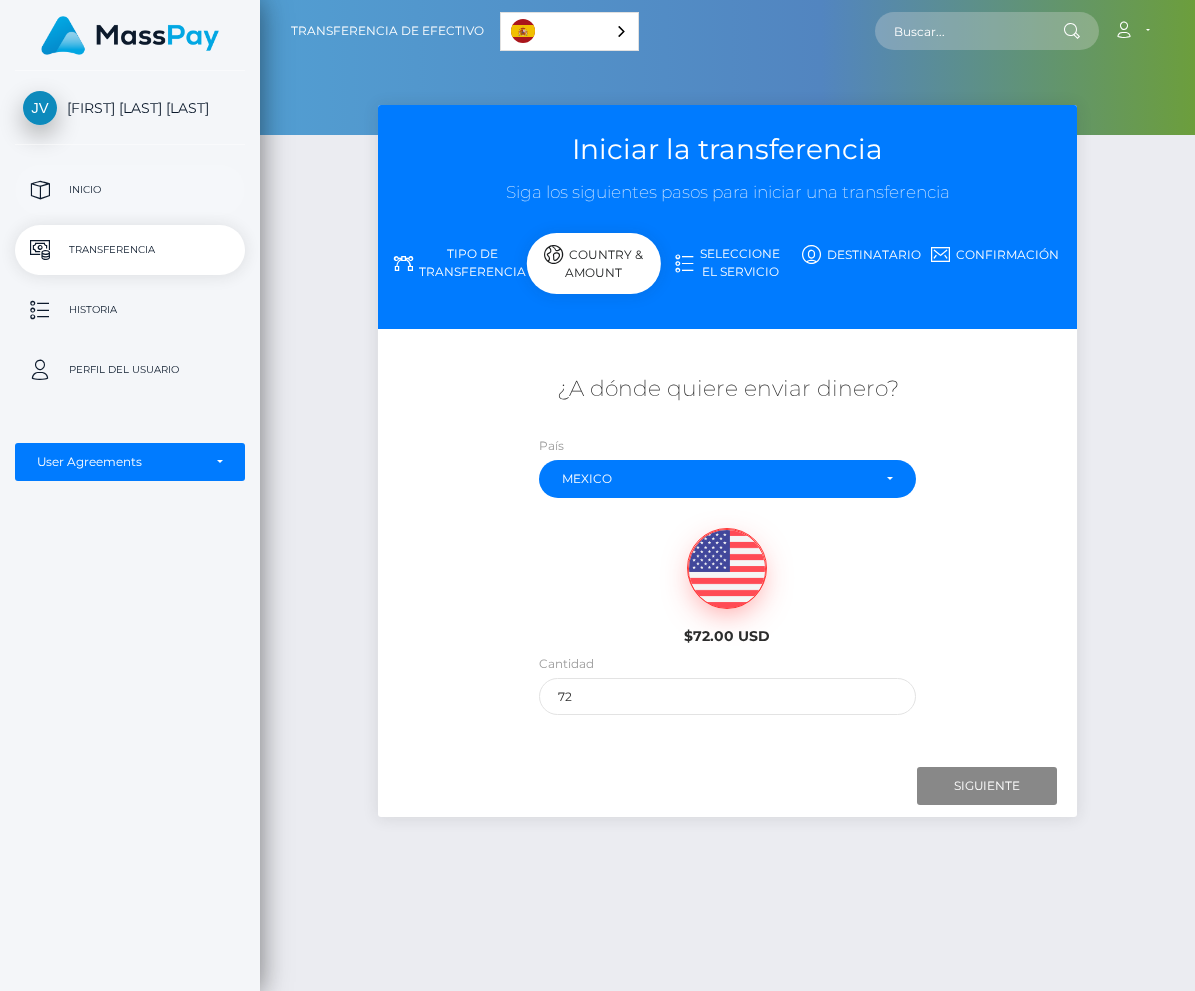 click on "Inicio" at bounding box center (130, 190) 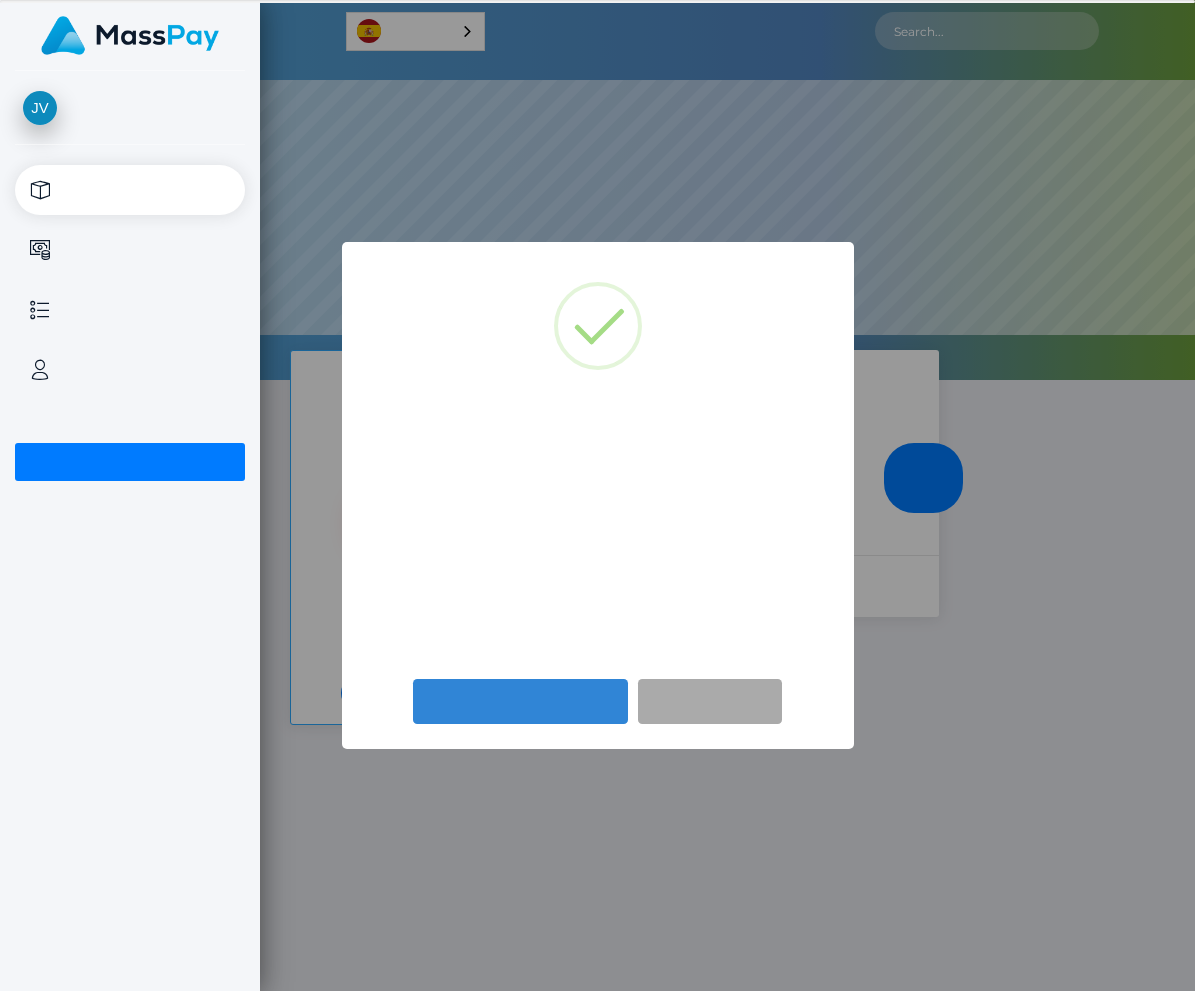 scroll, scrollTop: 0, scrollLeft: 0, axis: both 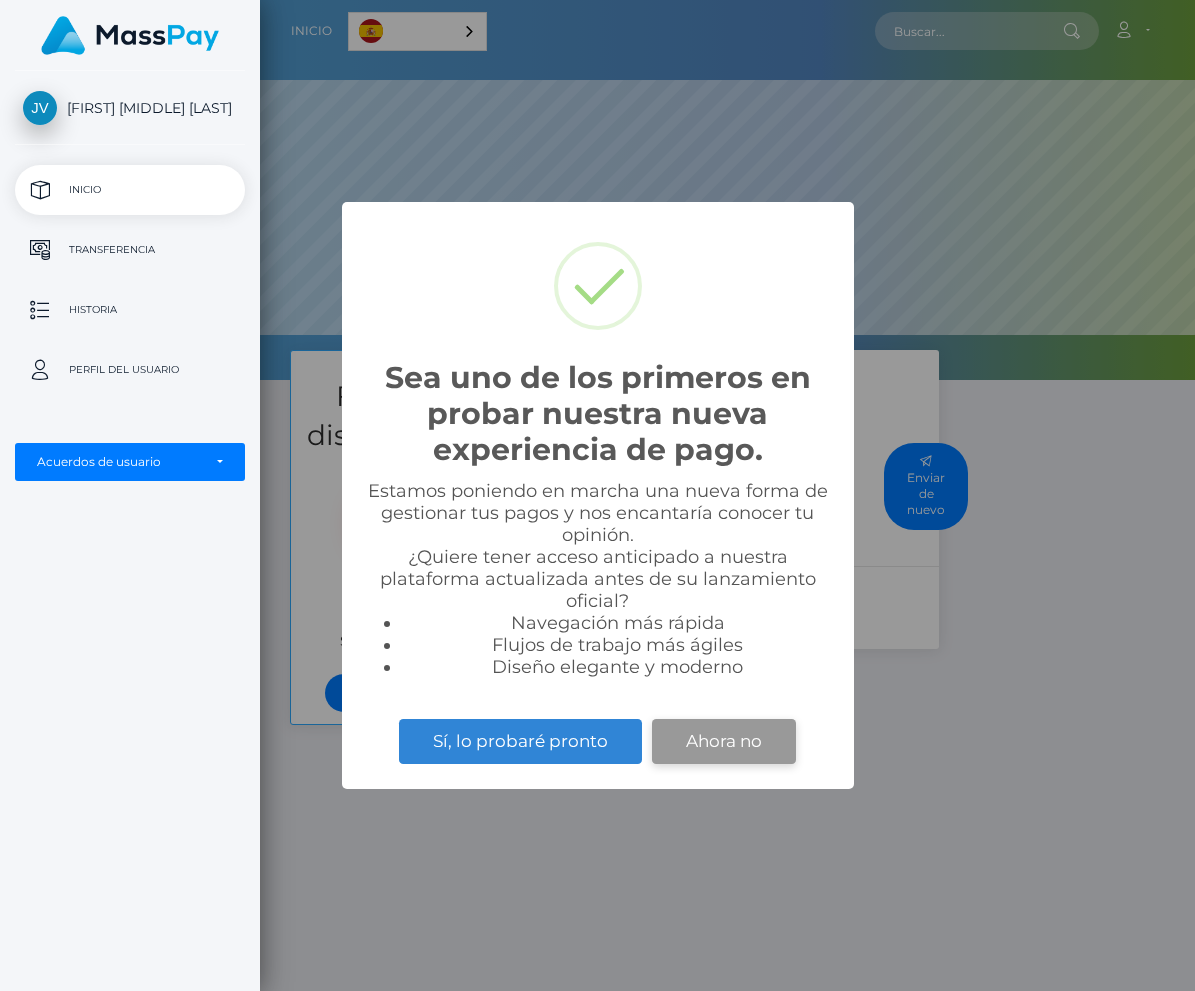 click on "Ahora no" at bounding box center (724, 741) 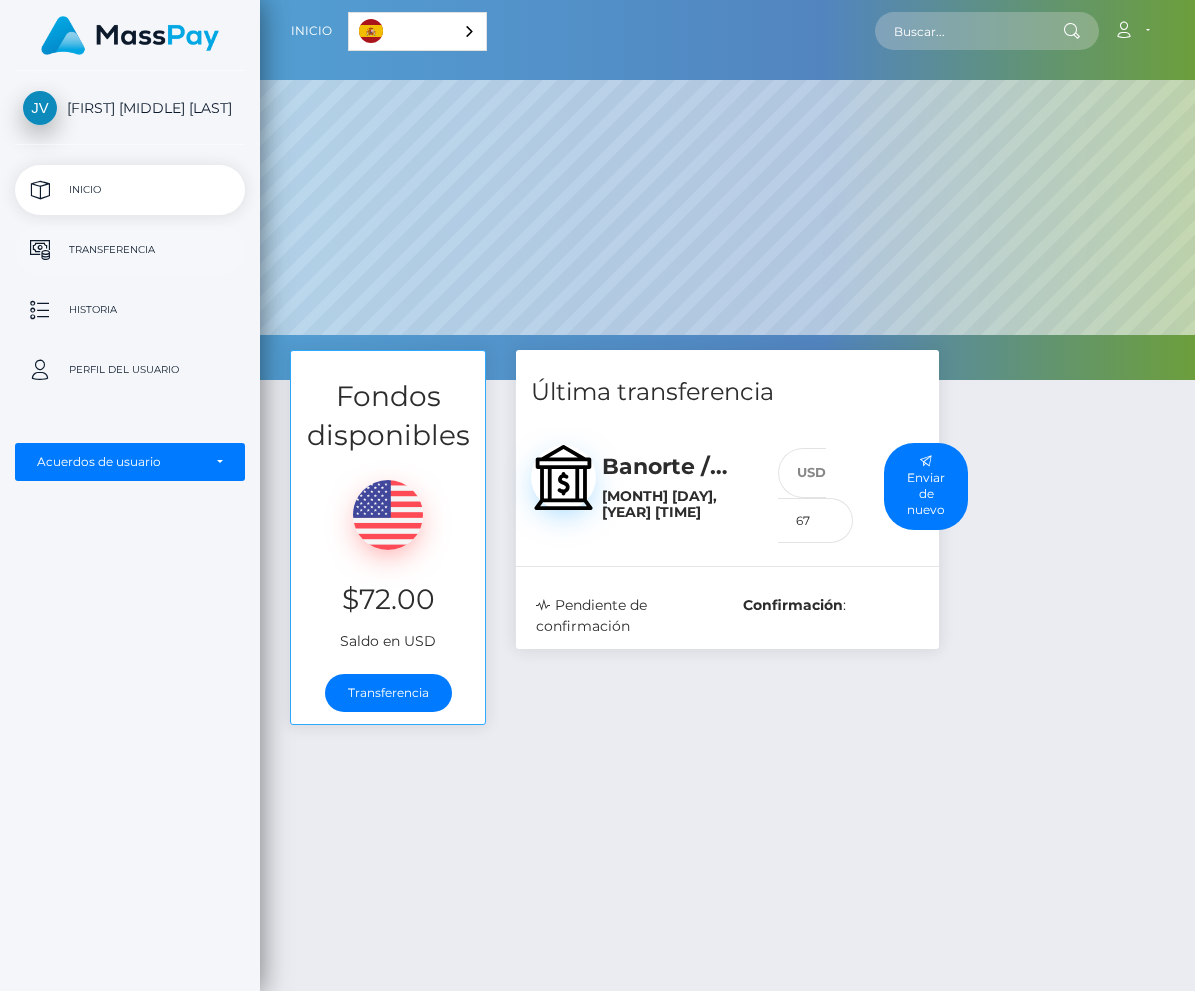 click on "Transferencia" at bounding box center [130, 250] 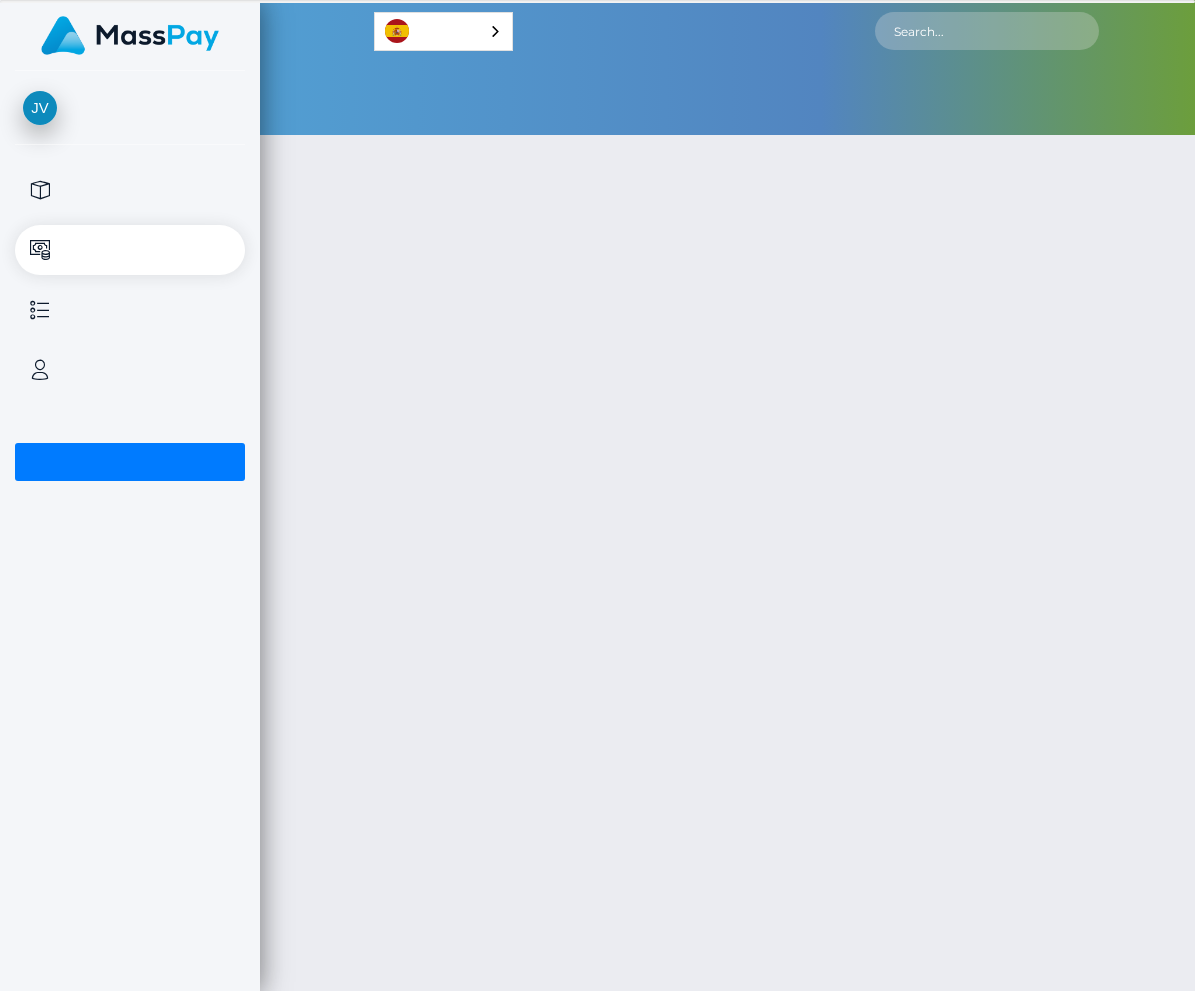 scroll, scrollTop: 0, scrollLeft: 0, axis: both 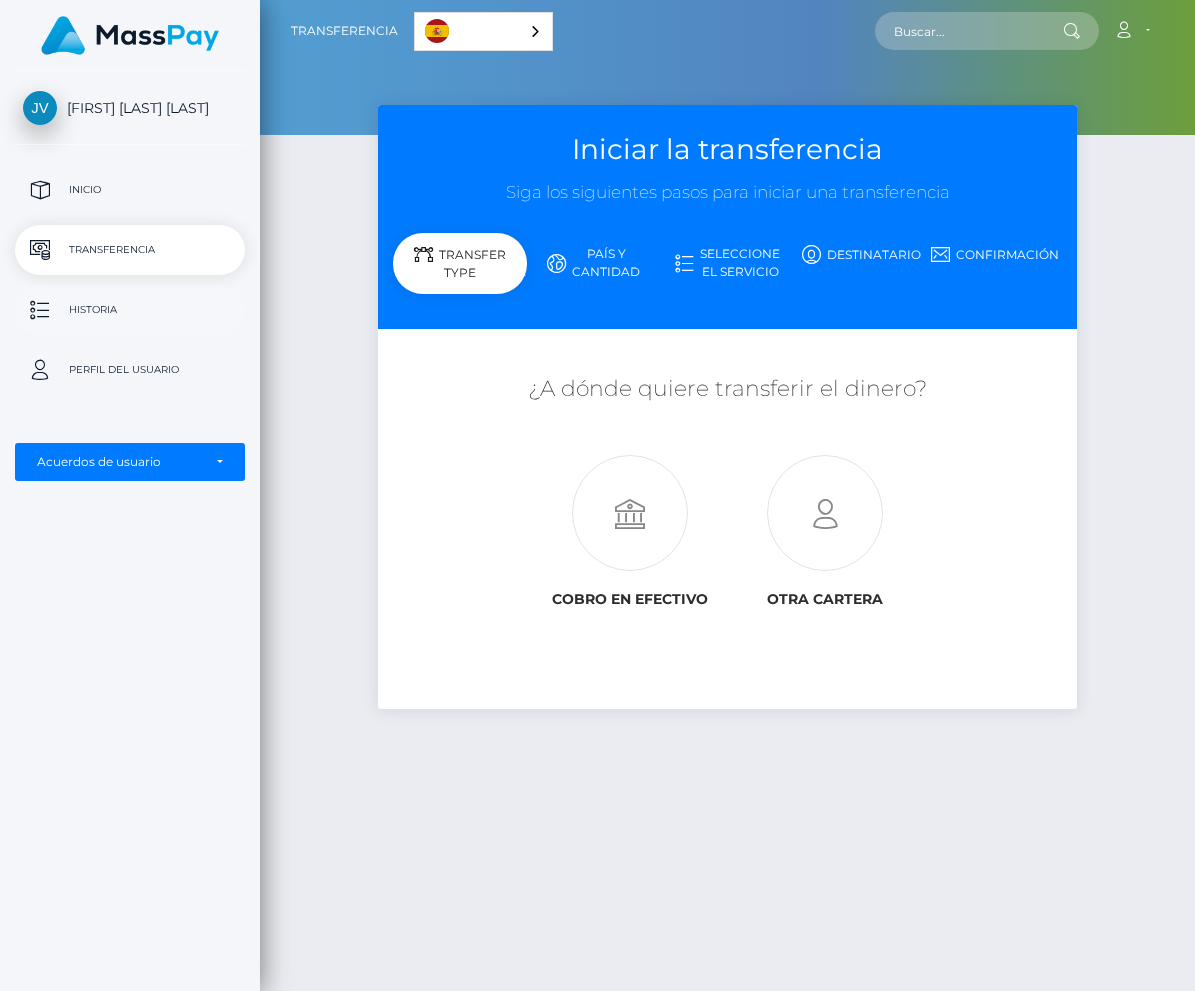 click on "Historia" at bounding box center [130, 310] 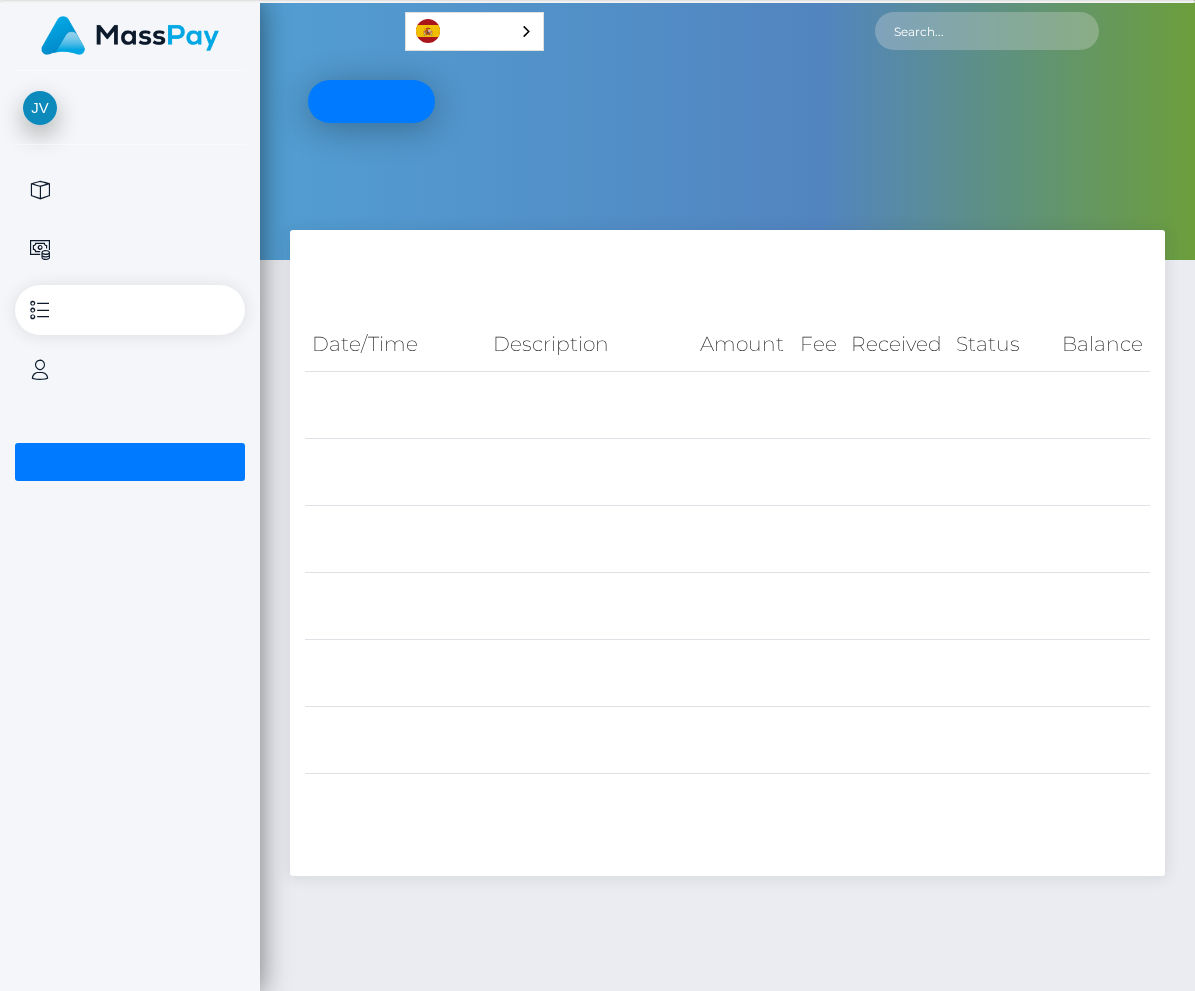 scroll, scrollTop: 0, scrollLeft: 0, axis: both 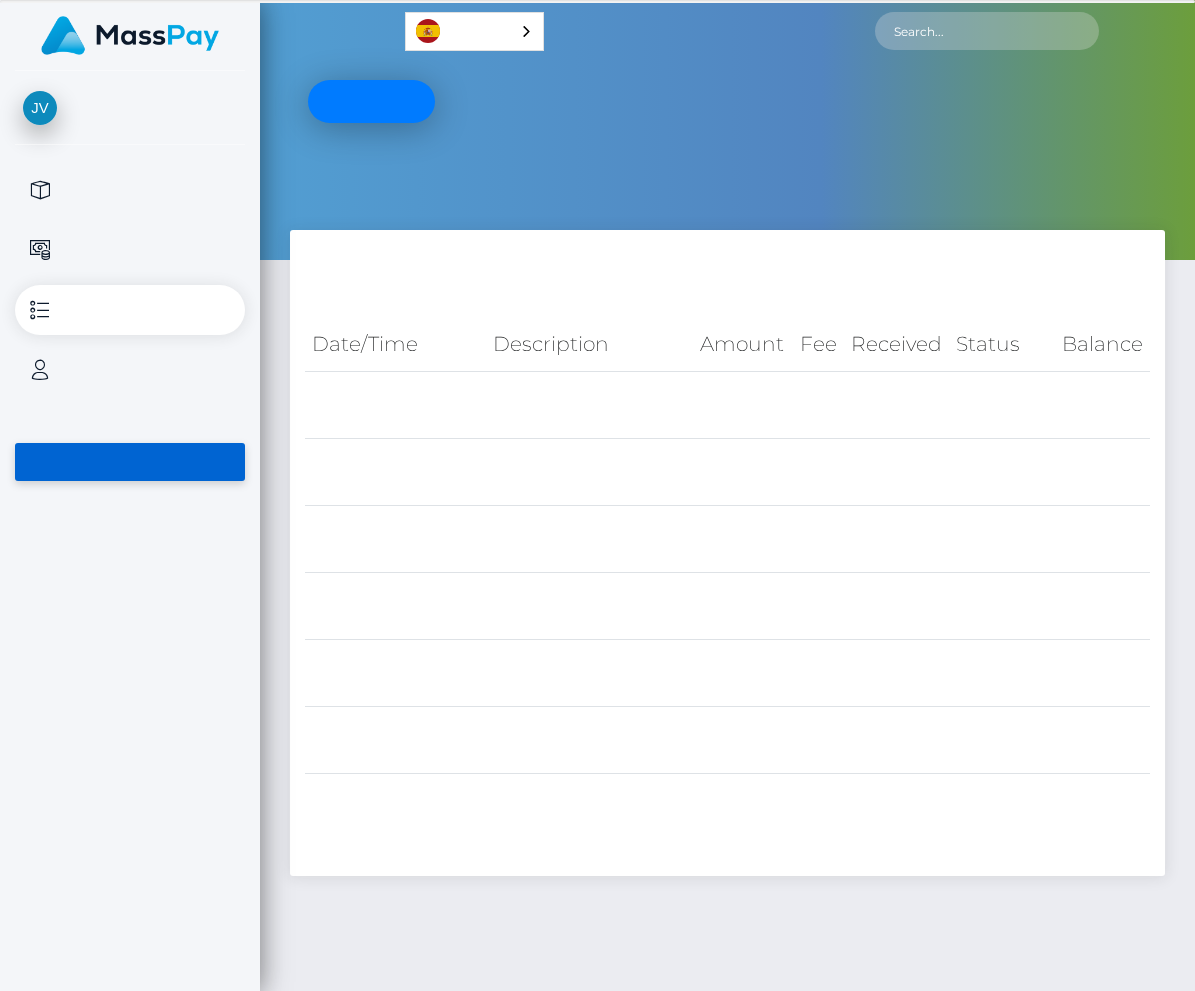 click on "User Agreements" at bounding box center [119, 462] 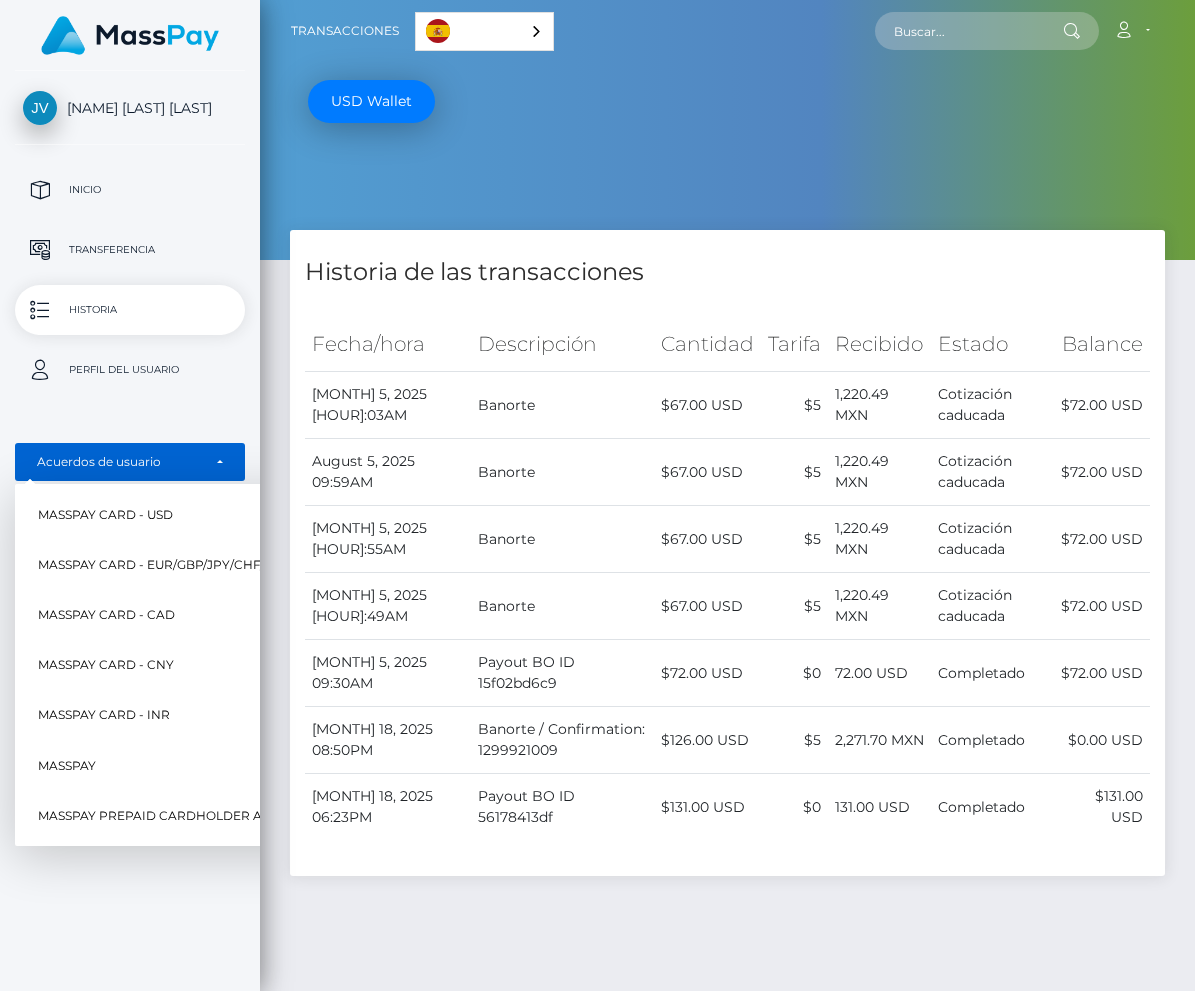 click on "Historia de las transacciones
Fecha/hora
Descripción
Cantidad
Tarifa
Recibido
Estado" at bounding box center (727, 664) 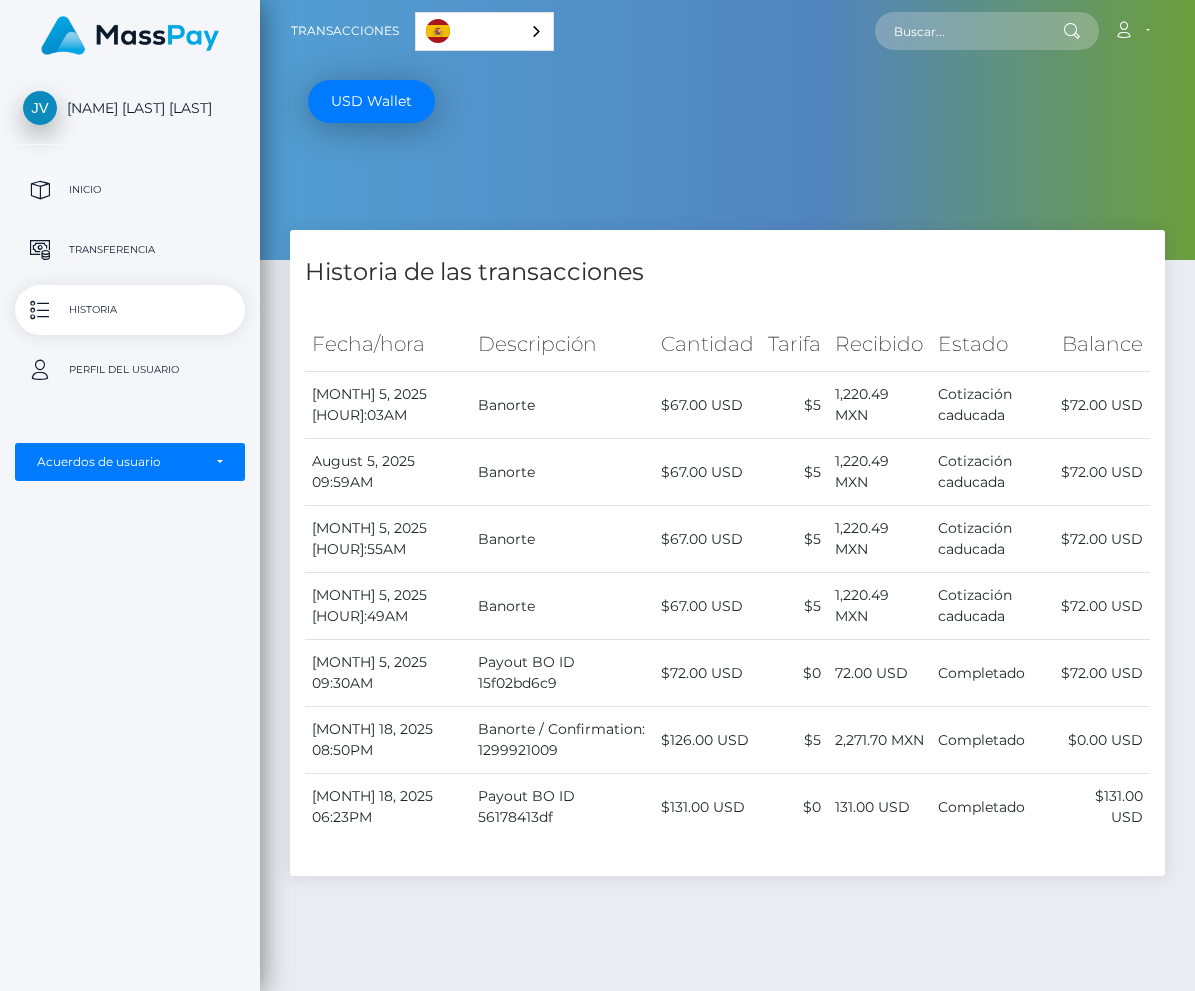 click on "Inicio" at bounding box center (130, 190) 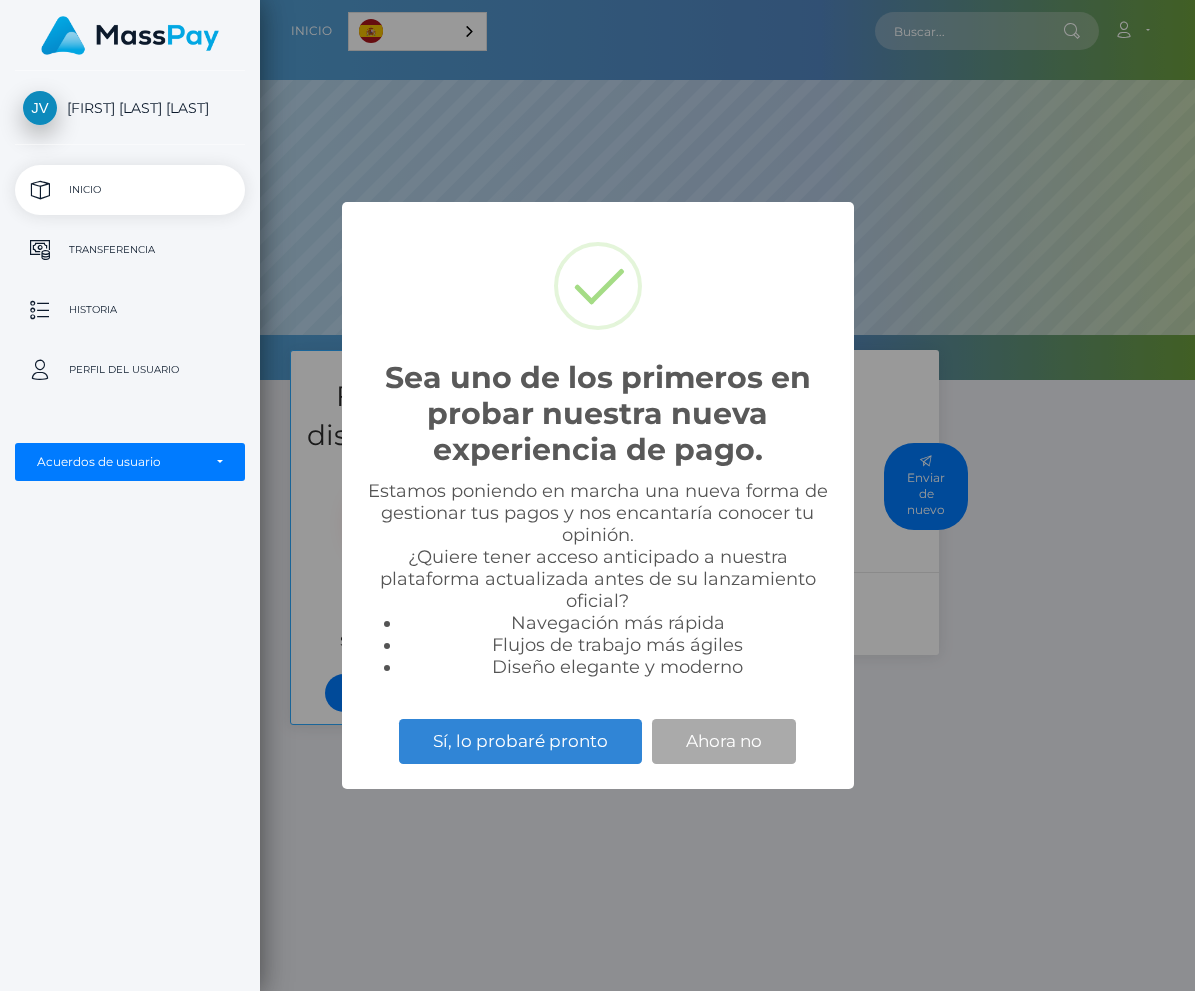 scroll, scrollTop: 0, scrollLeft: 0, axis: both 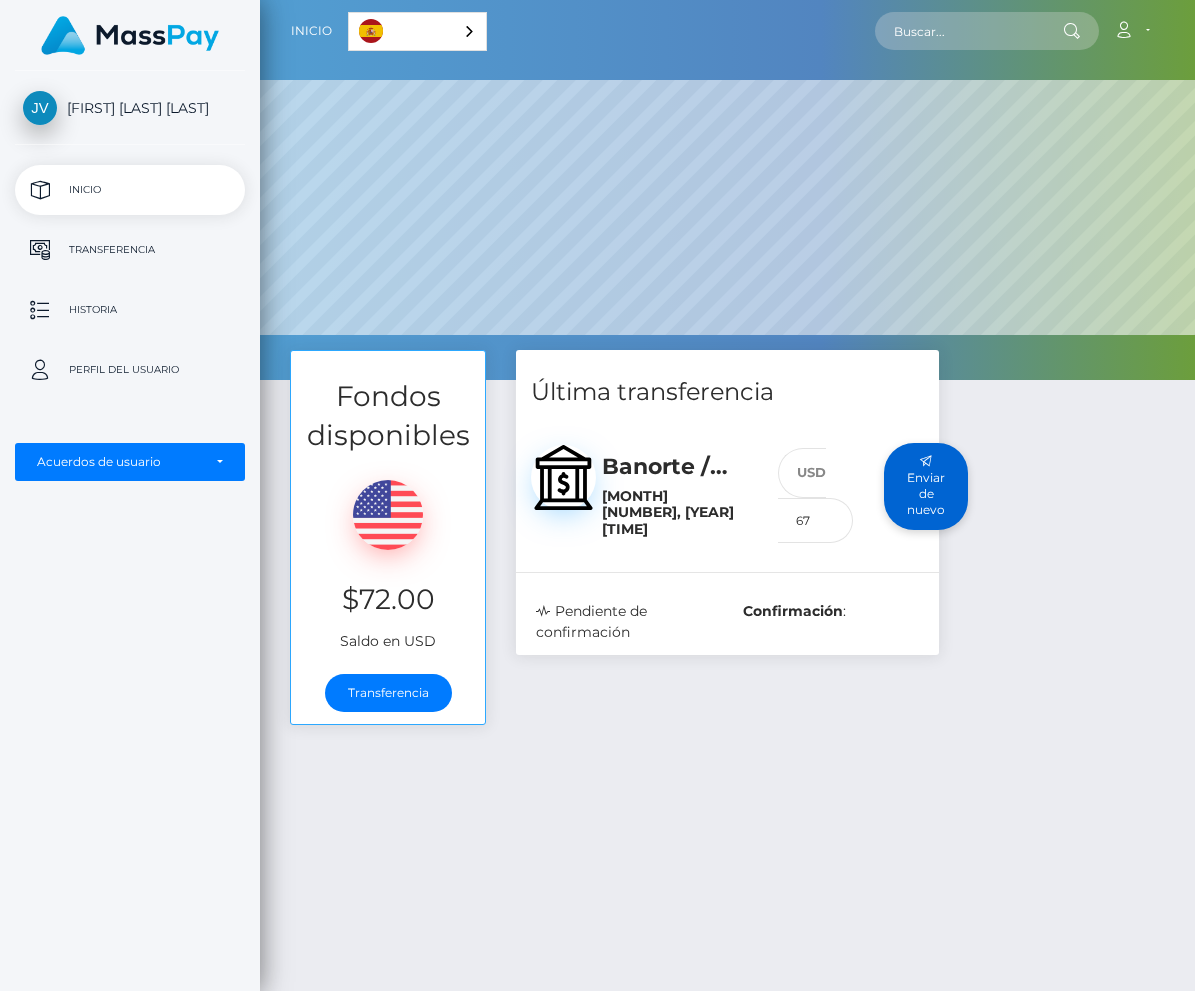 click on "Enviar de nuevo" at bounding box center [926, 486] 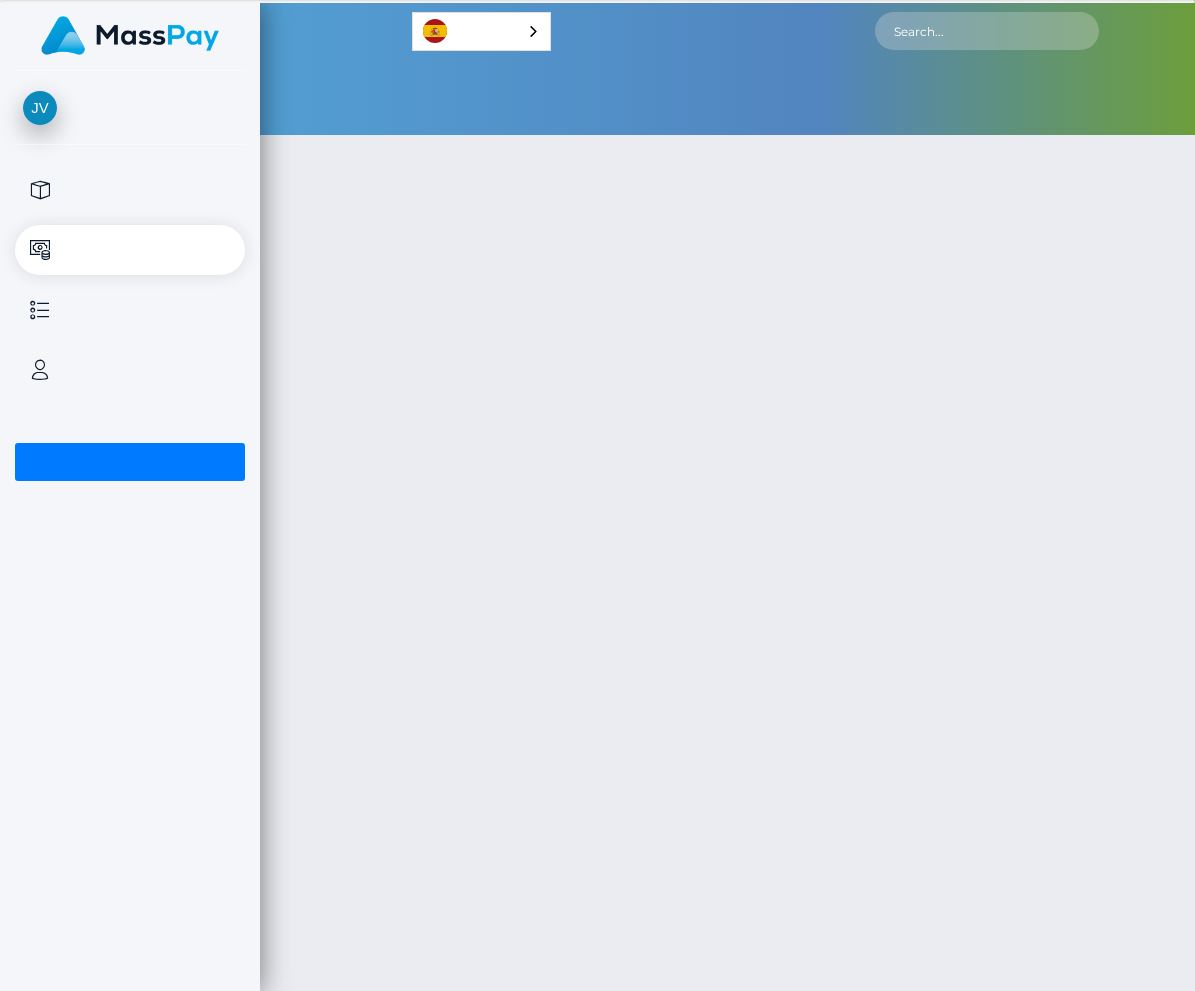 scroll, scrollTop: 0, scrollLeft: 0, axis: both 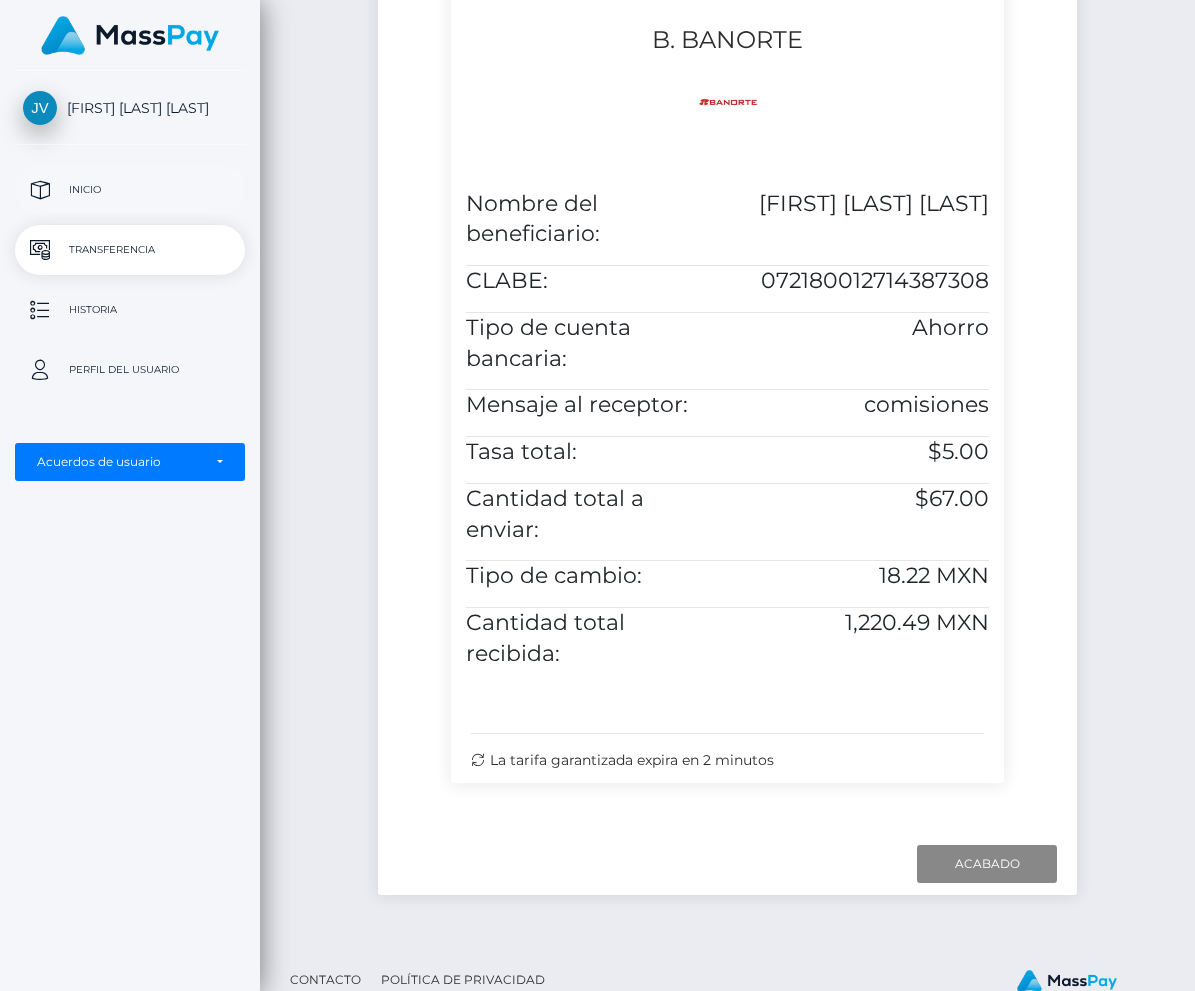 click on "Inicio" at bounding box center (130, 190) 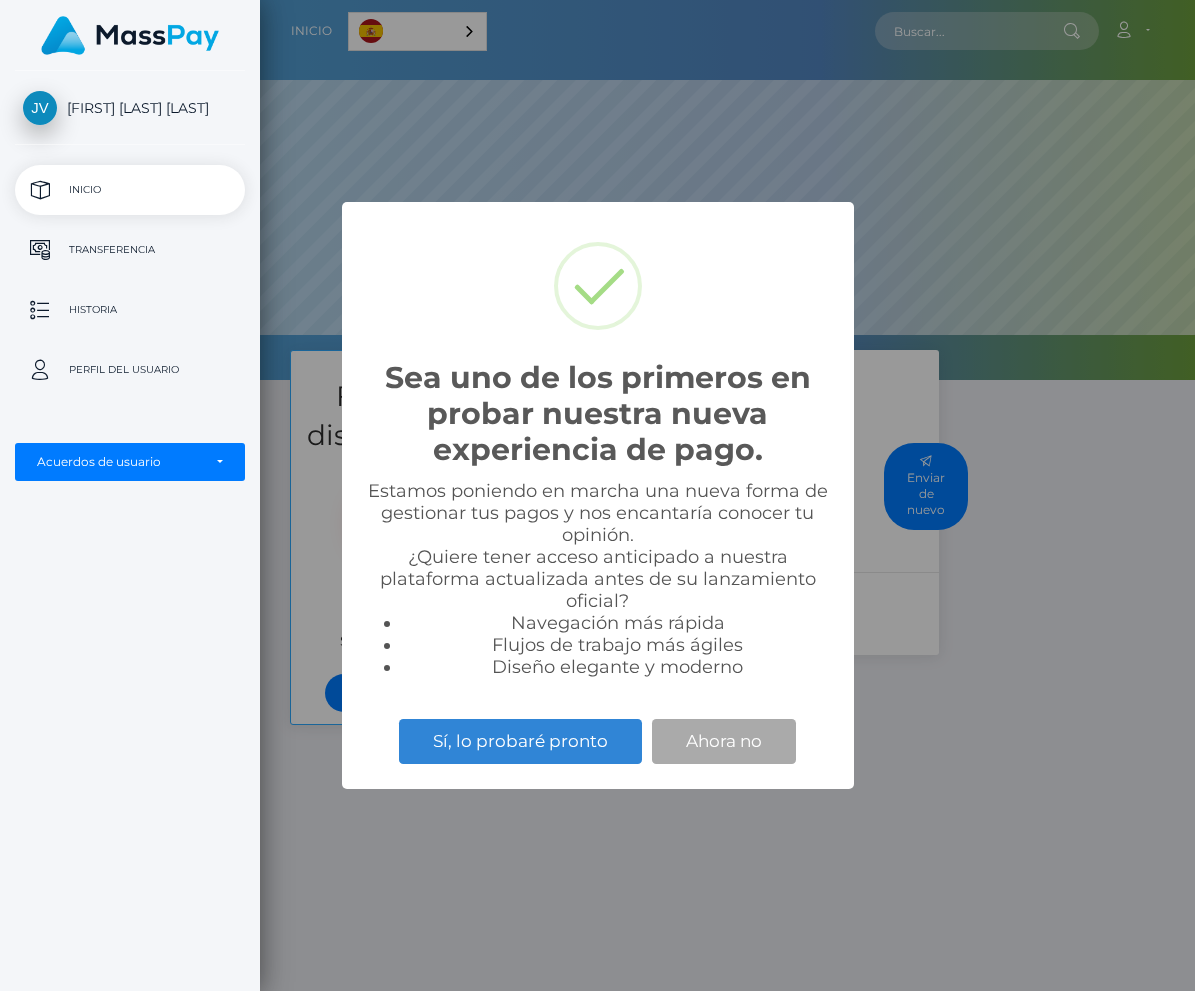 scroll, scrollTop: 0, scrollLeft: 0, axis: both 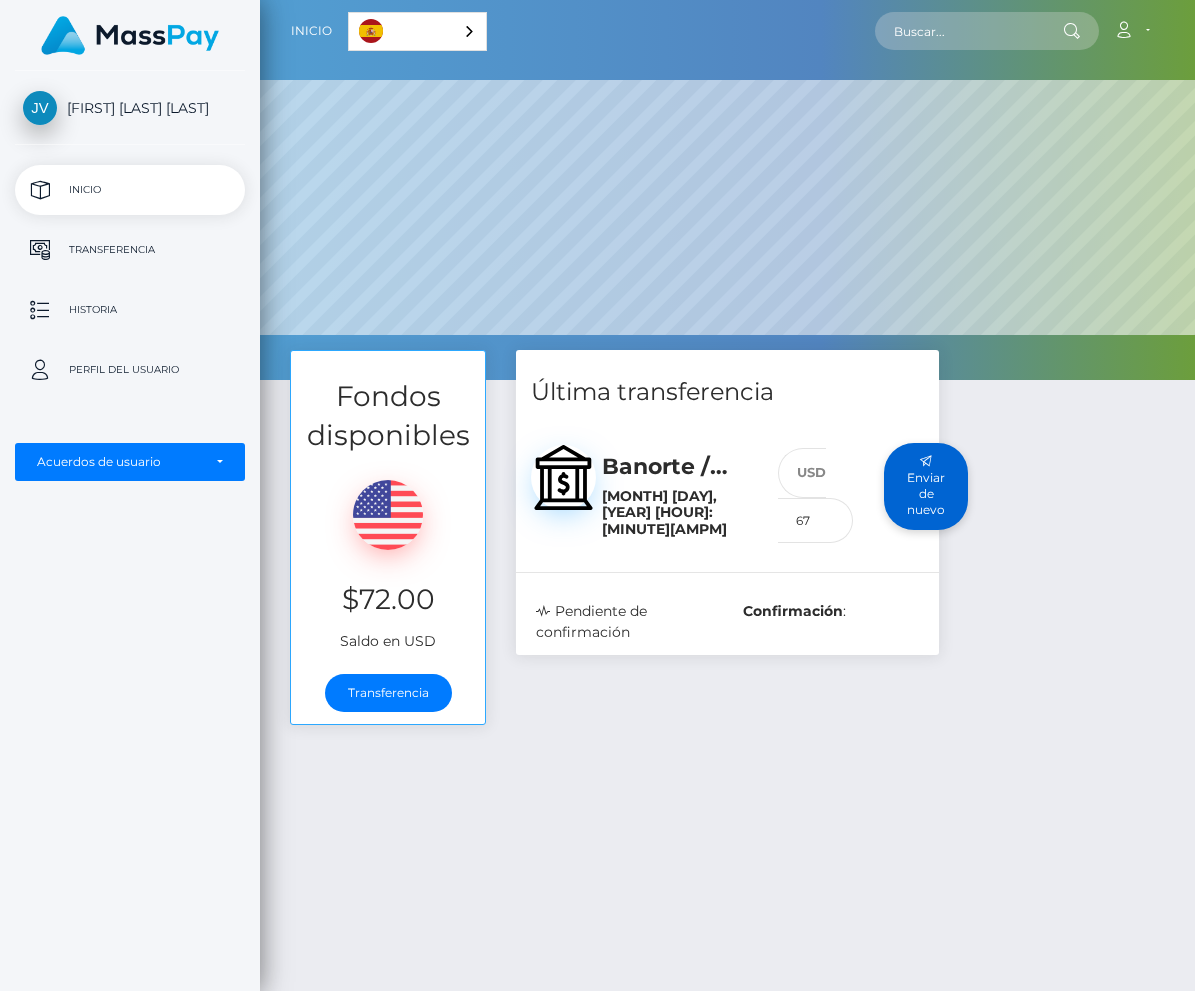 click on "Enviar de nuevo" at bounding box center [926, 486] 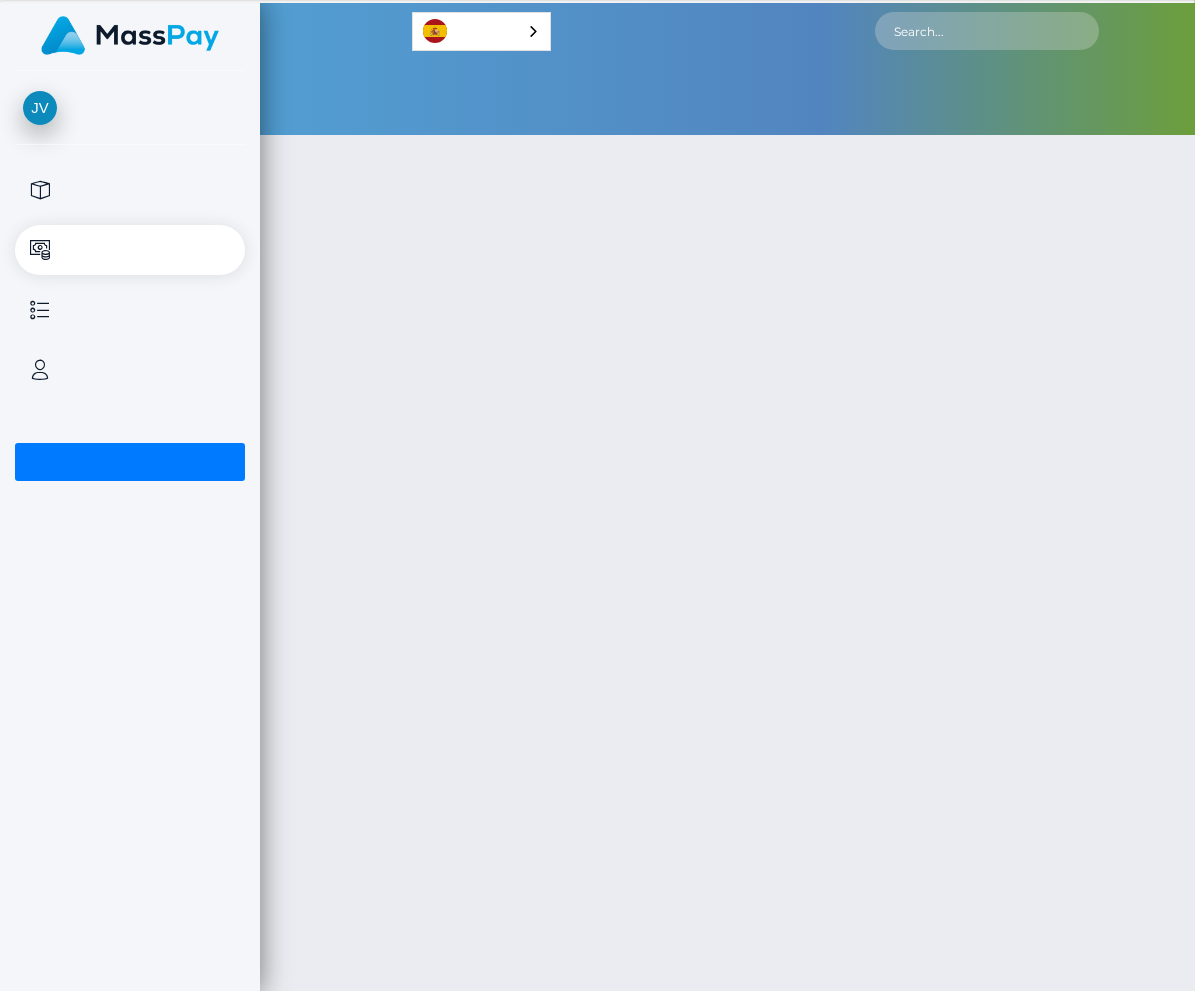 scroll, scrollTop: 0, scrollLeft: 0, axis: both 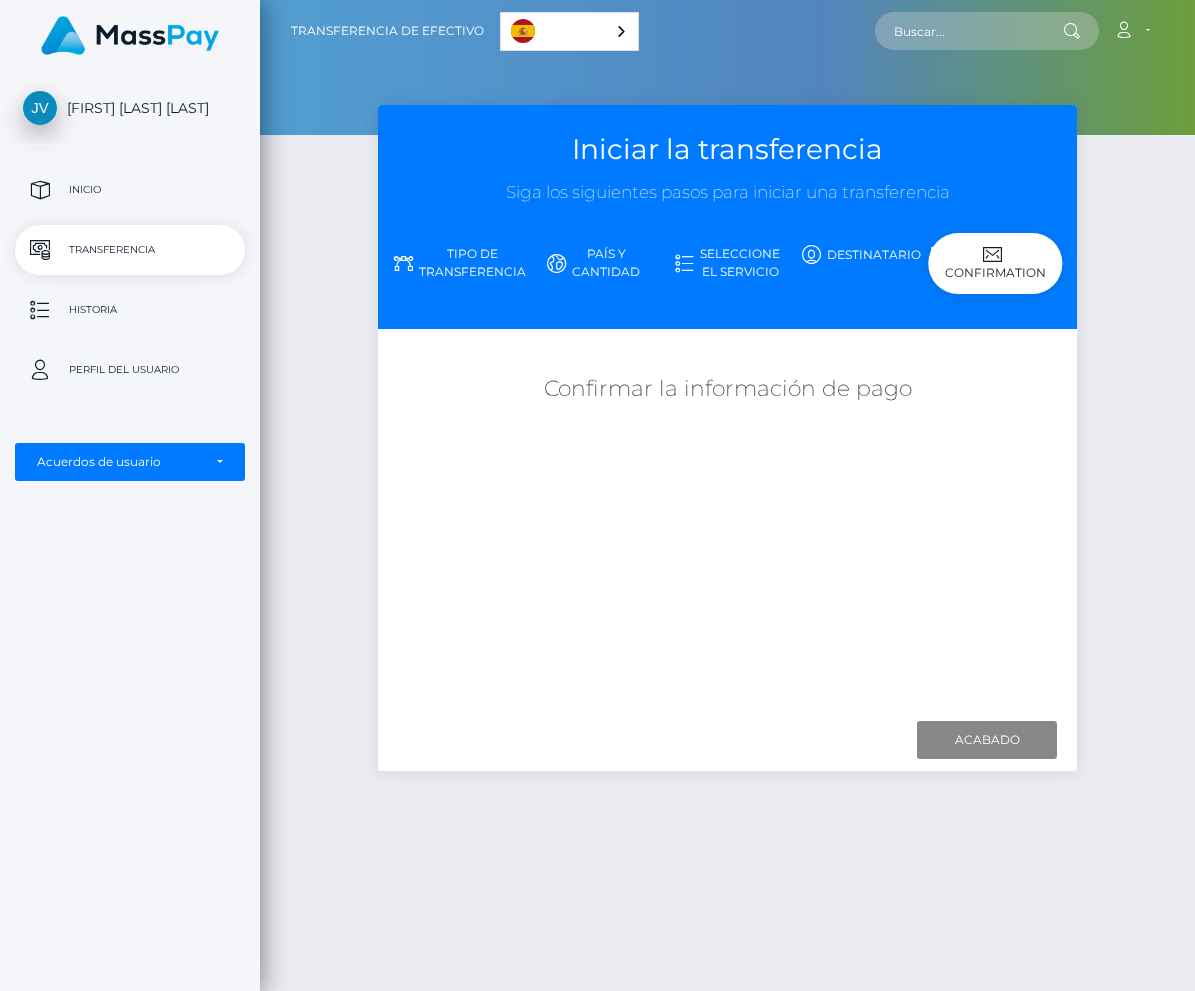 click on "Confirmation" at bounding box center [995, 263] 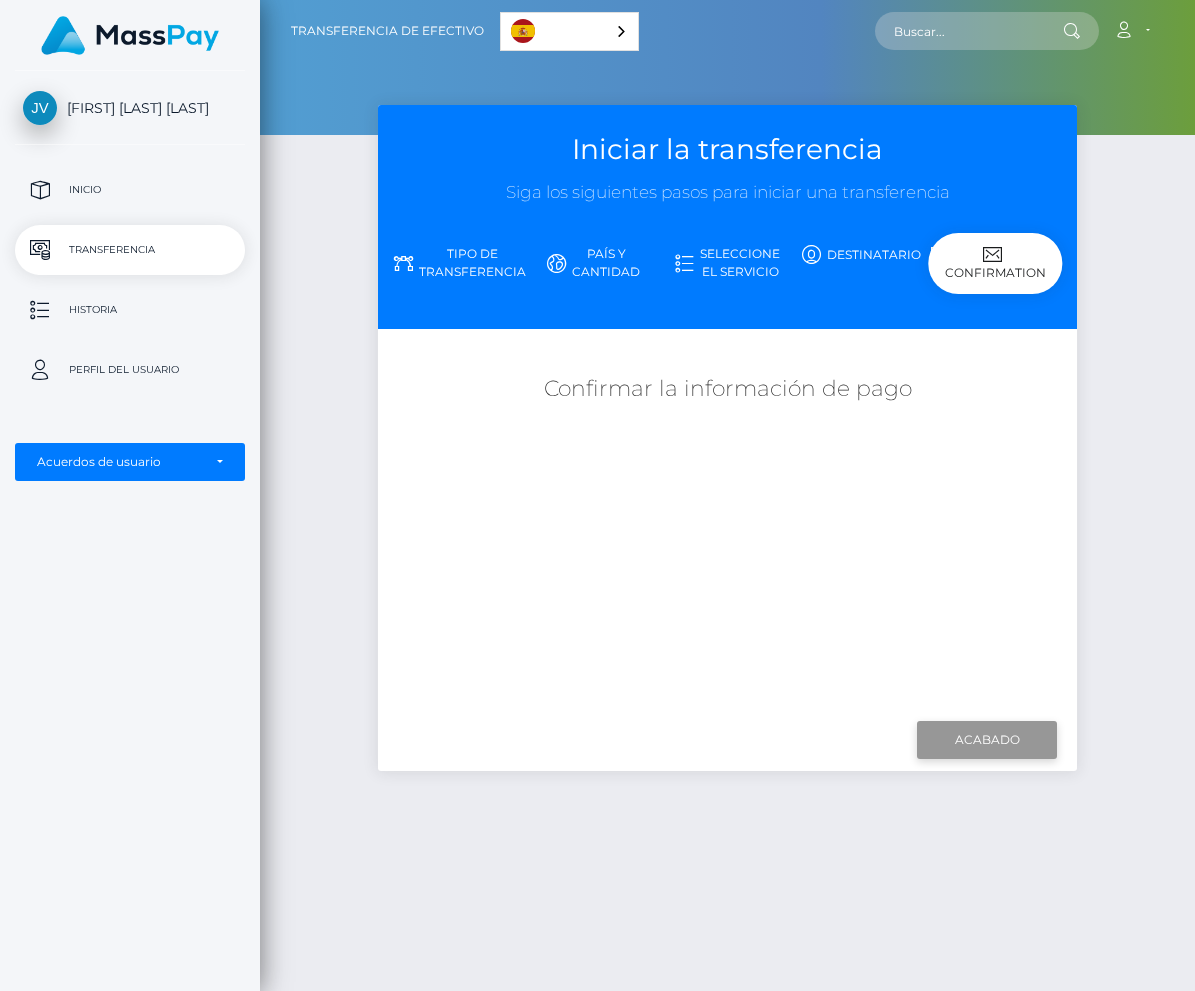 click on "Finish" at bounding box center [987, 740] 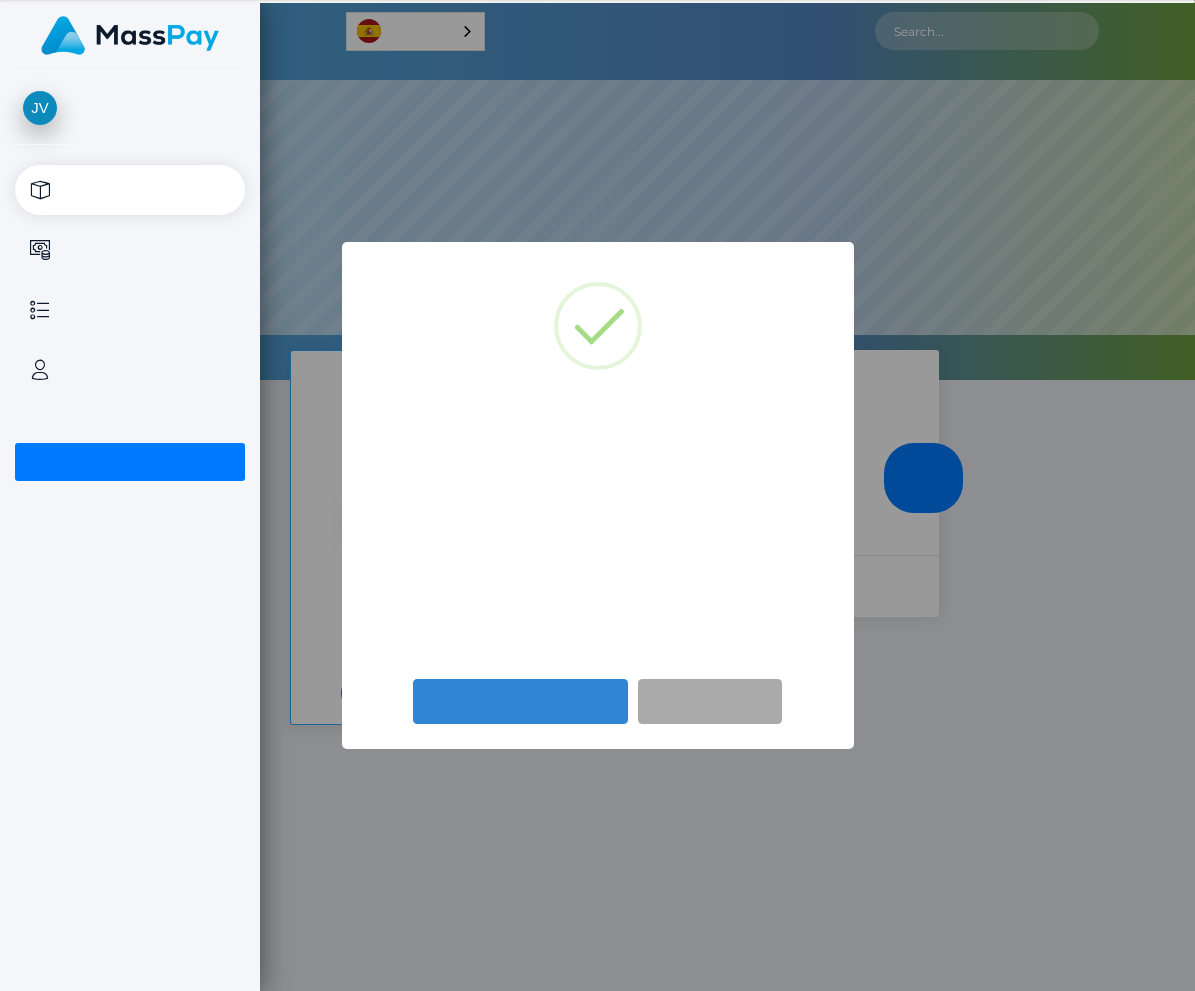 scroll, scrollTop: 0, scrollLeft: 0, axis: both 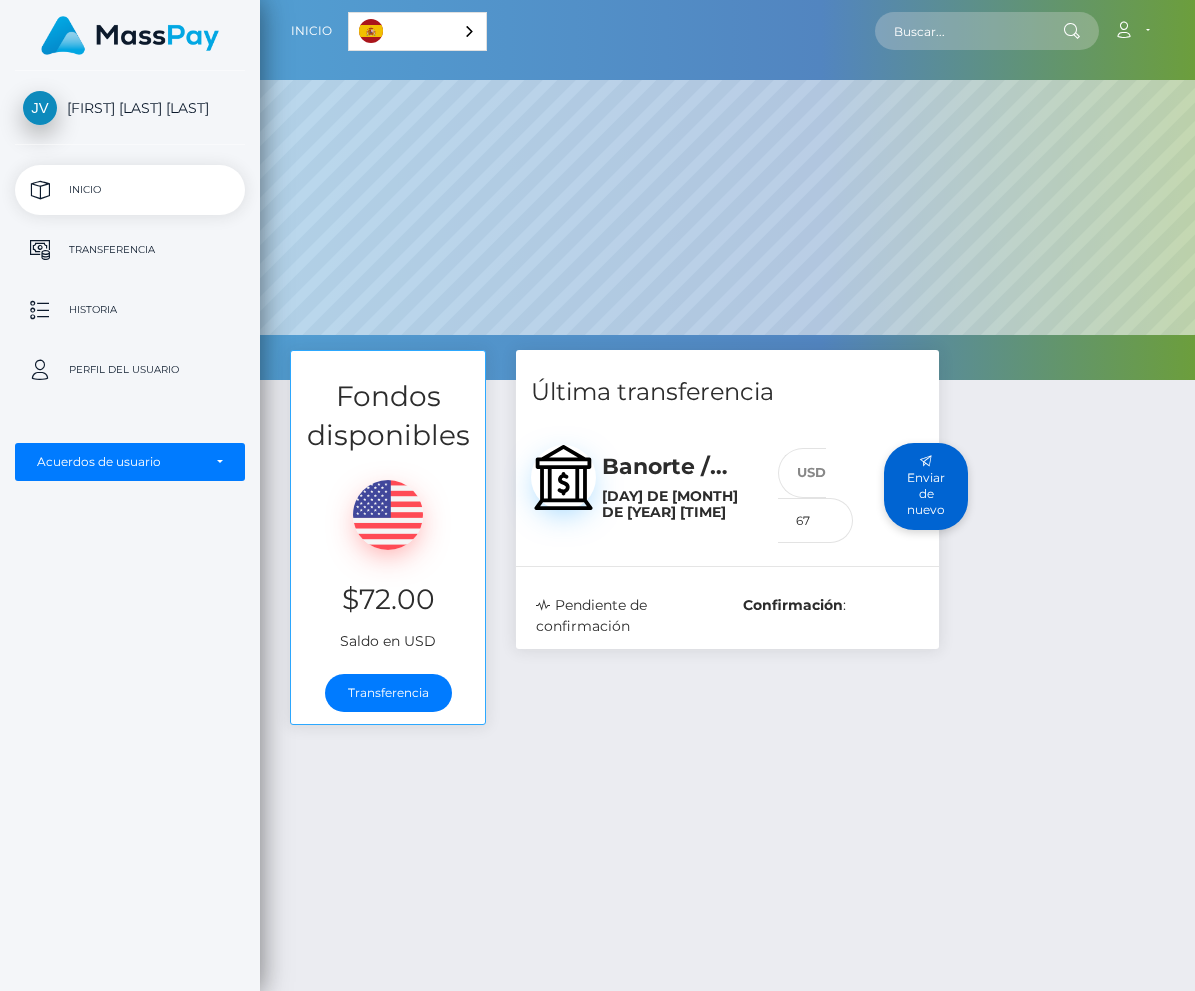 click on "Enviar de nuevo" at bounding box center (926, 486) 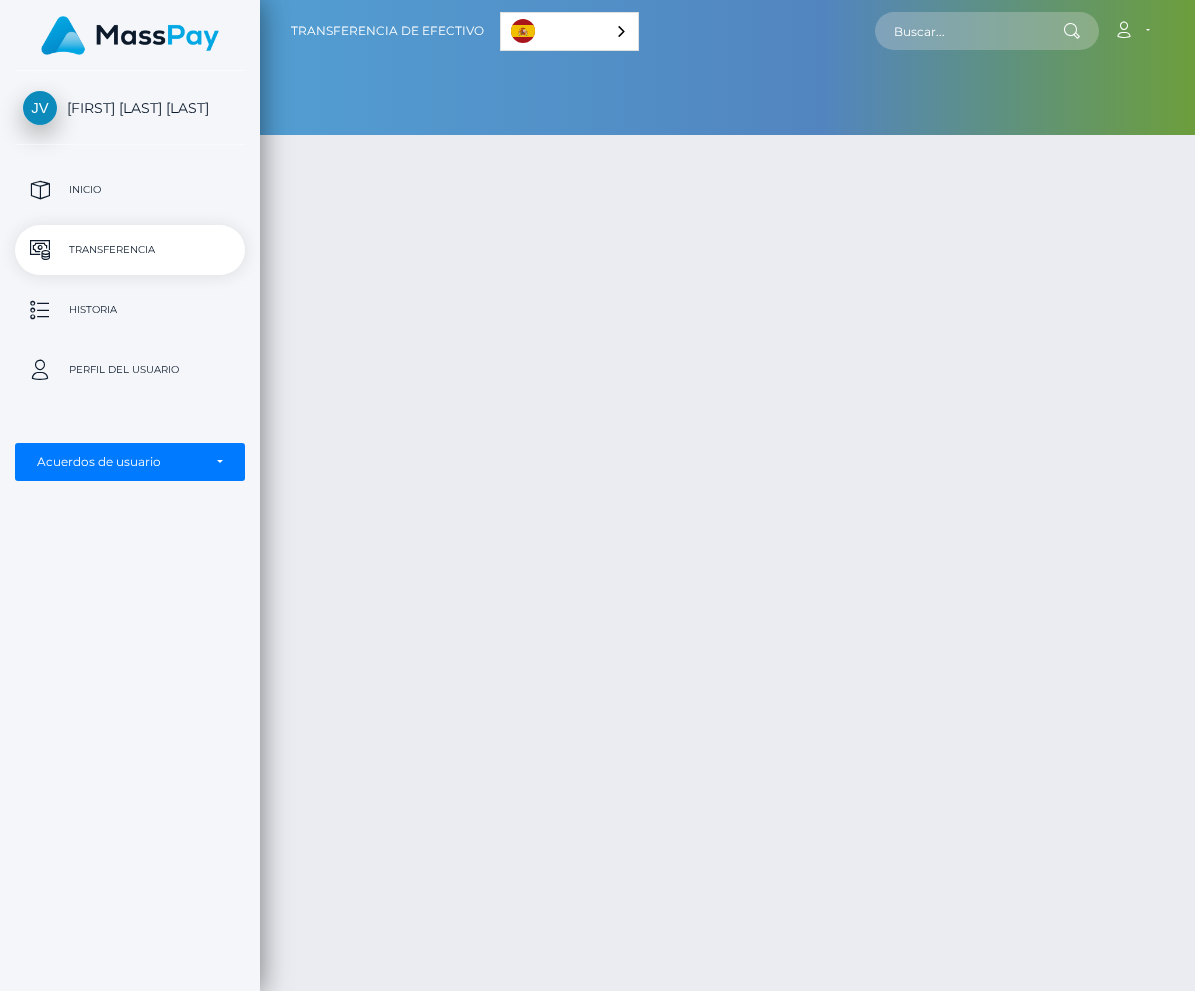 scroll, scrollTop: 0, scrollLeft: 0, axis: both 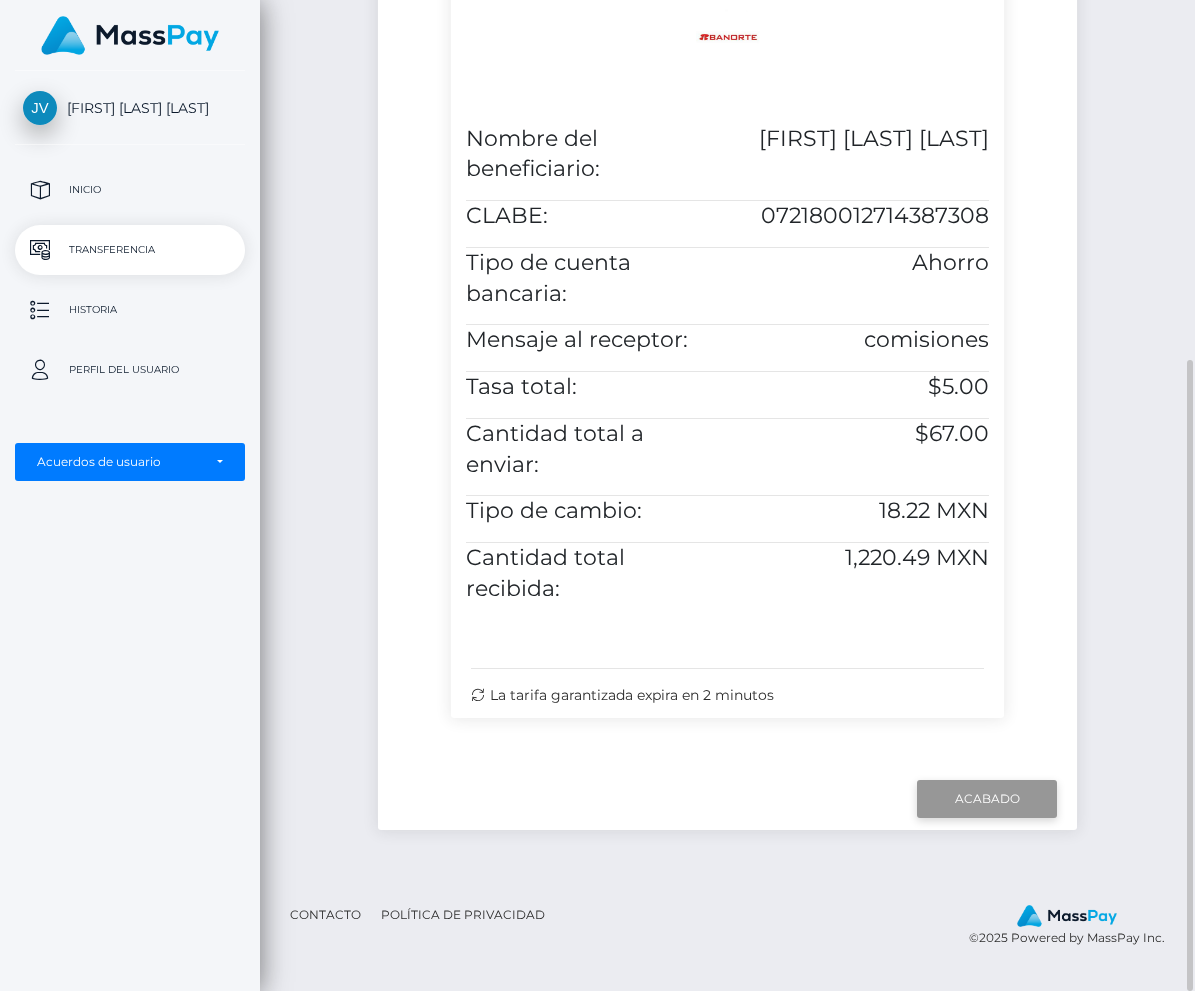 click on "Acabado" at bounding box center (987, 799) 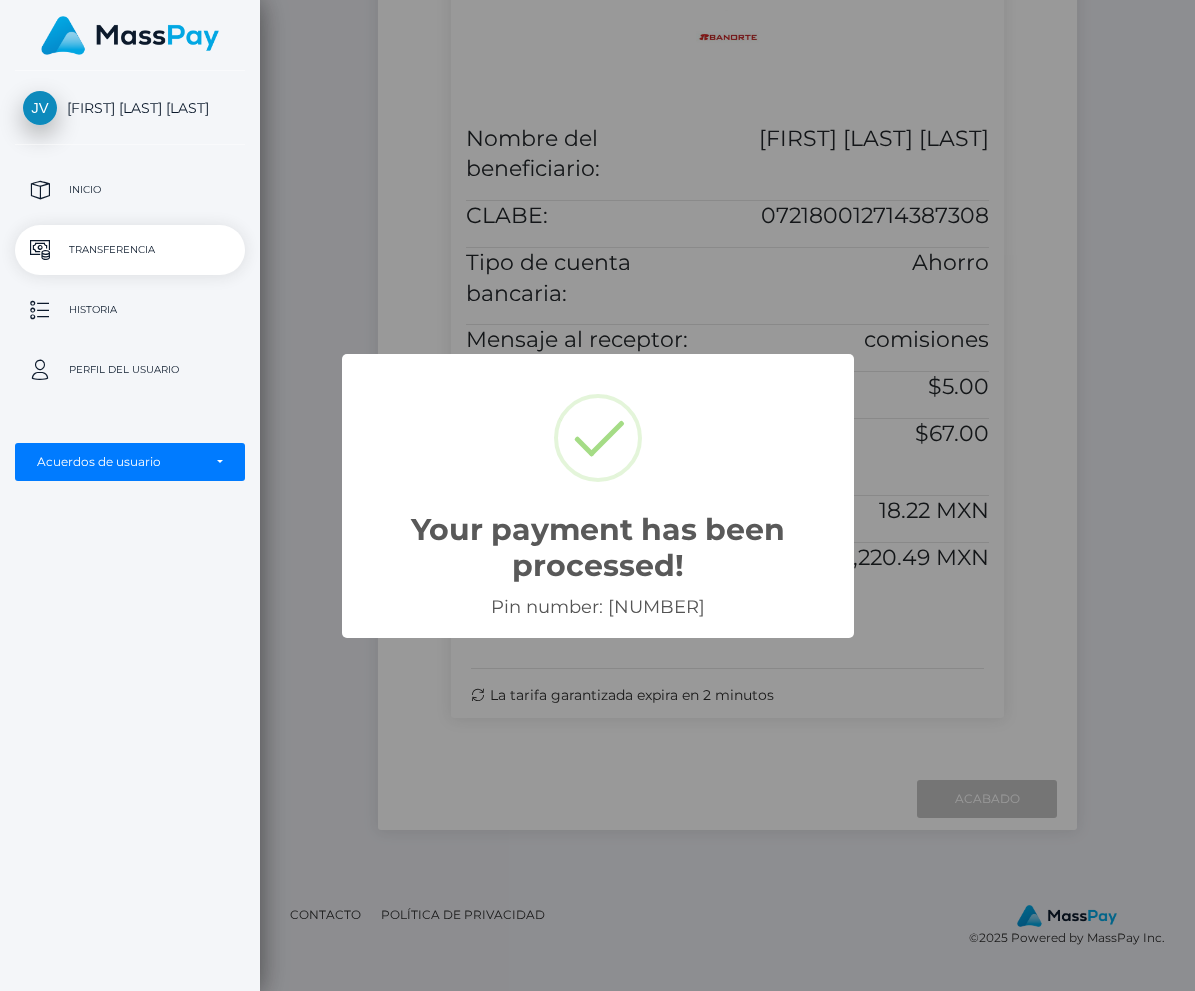 click on "Your payment has been processed! × Pin number: 1312960707 OK Cancel" at bounding box center [597, 495] 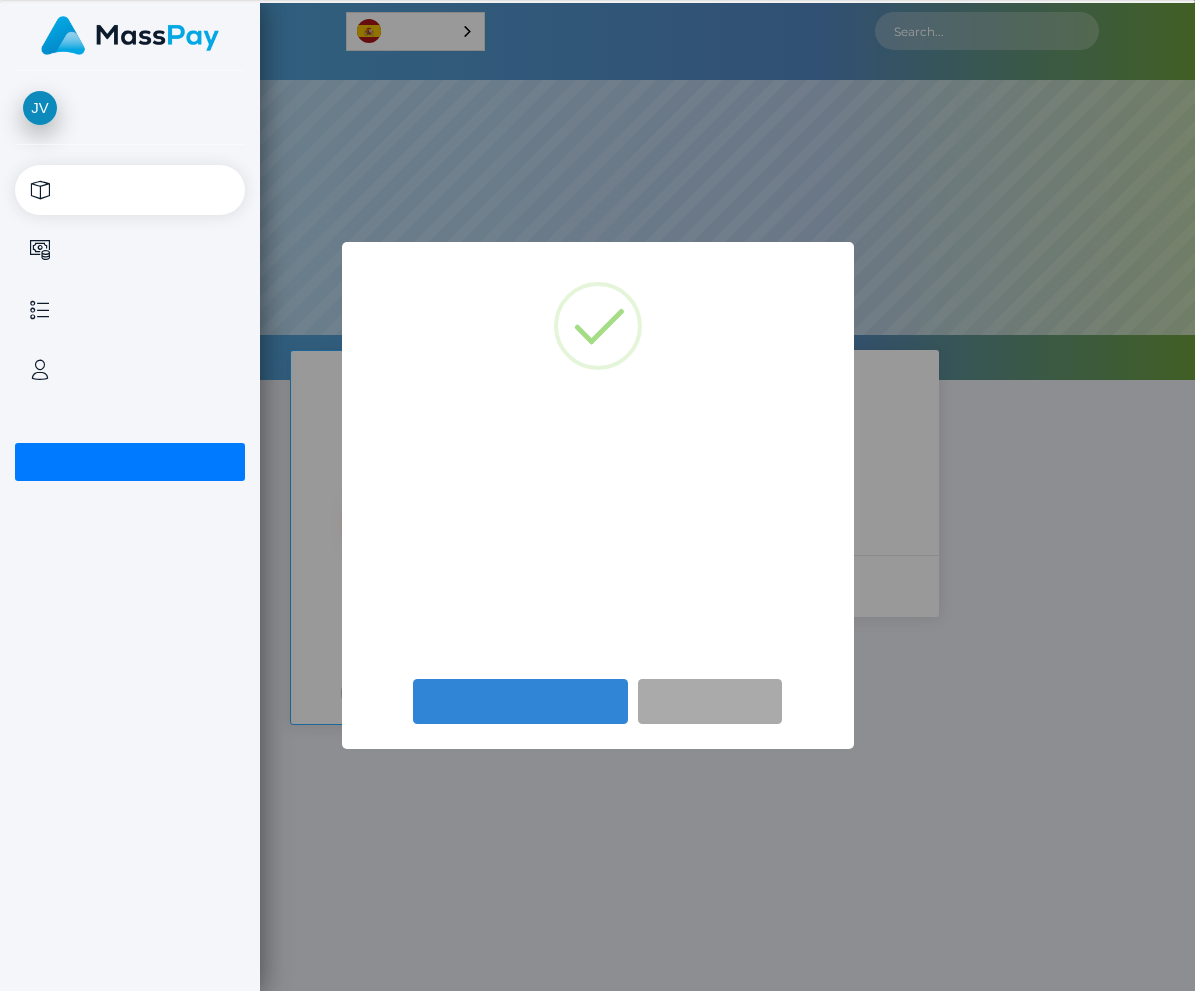 scroll, scrollTop: 0, scrollLeft: 0, axis: both 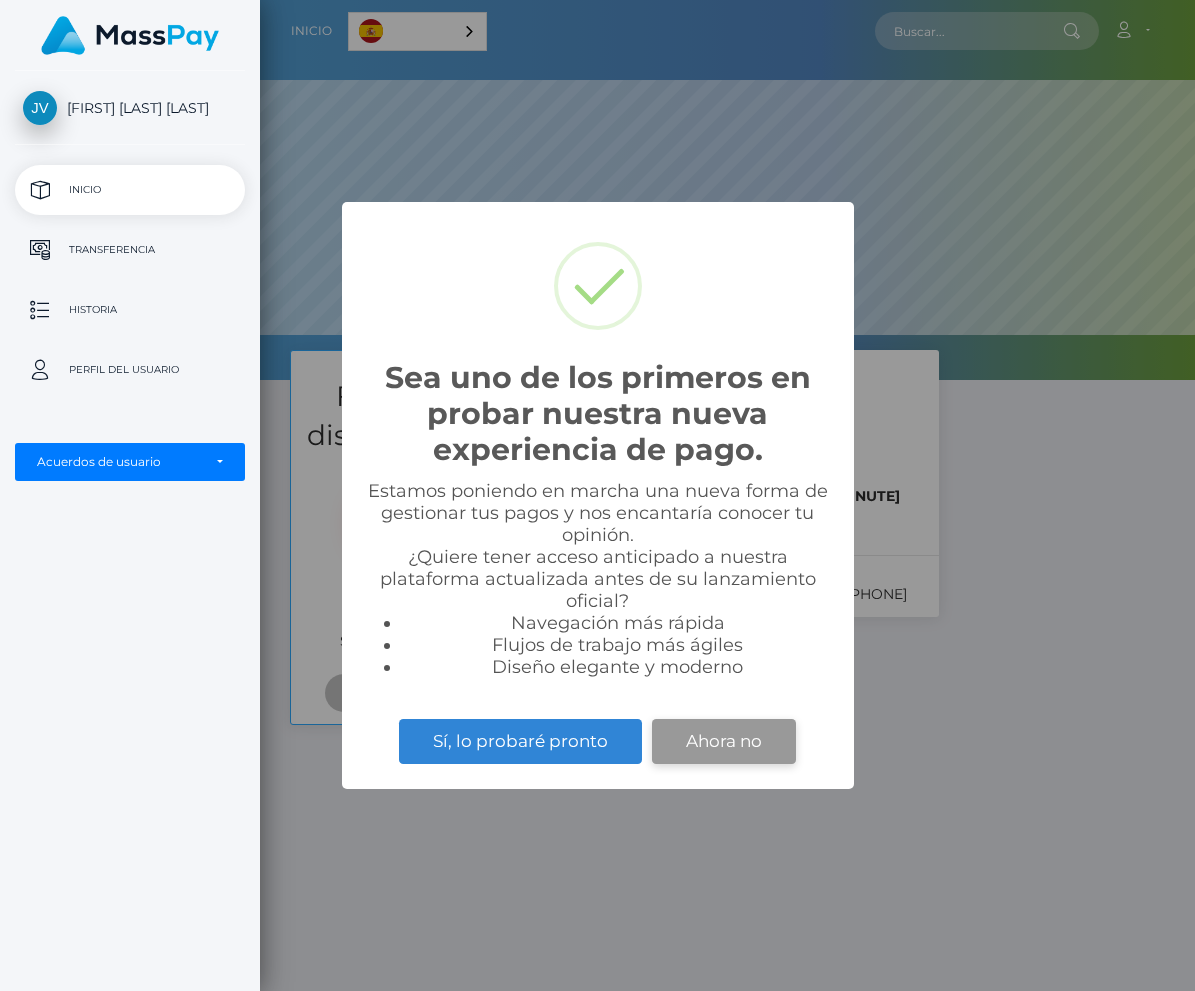 click on "Ahora no" at bounding box center [724, 741] 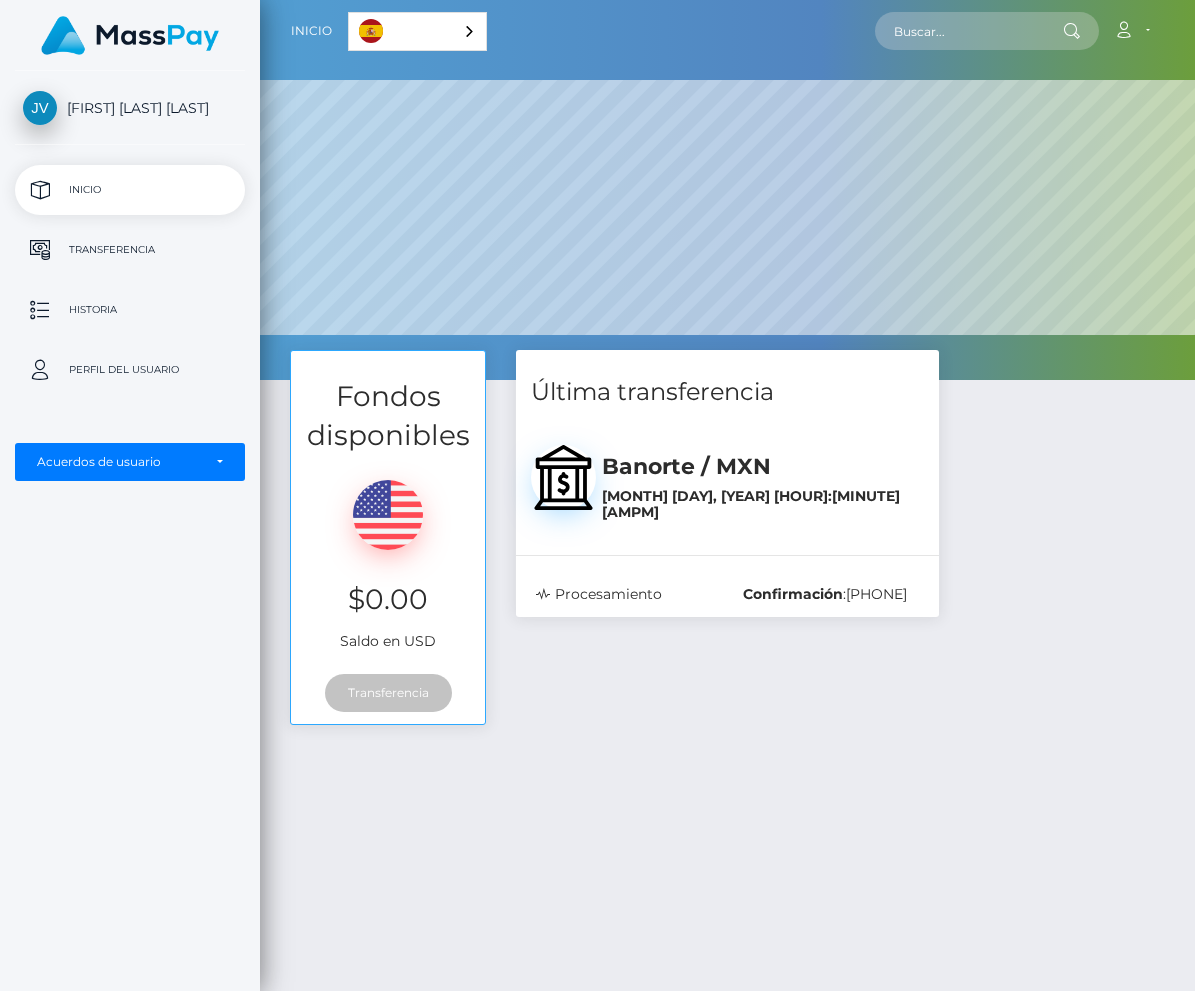 click on "Fondos disponibles
$0.00
Saldo en USD
Transferencia
Última transferencia
:" at bounding box center (727, 784) 